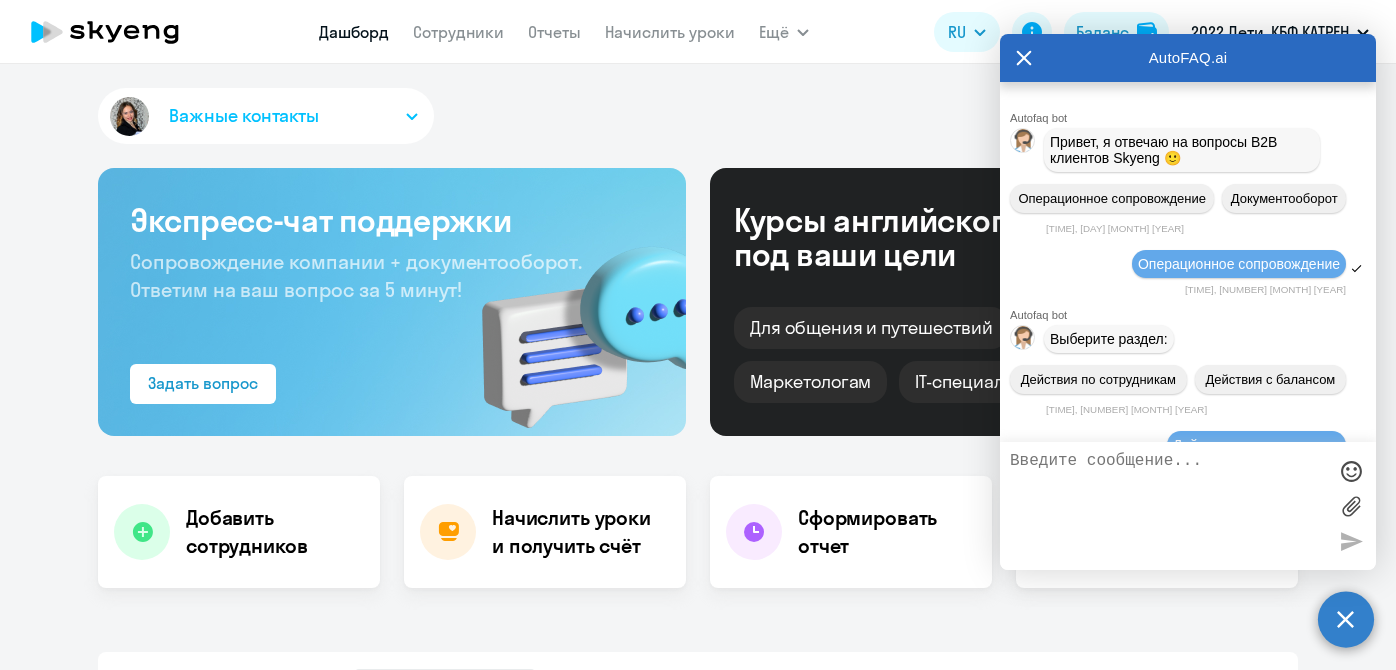 select on "30" 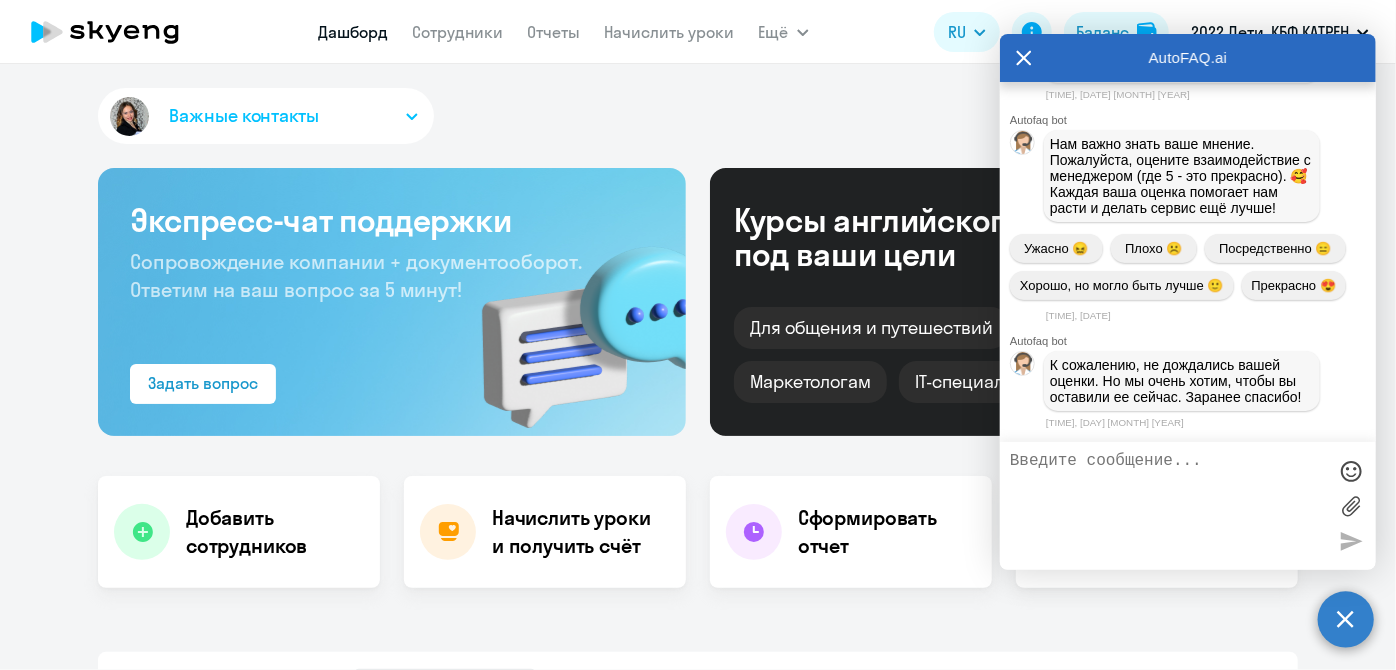 scroll, scrollTop: 232492, scrollLeft: 0, axis: vertical 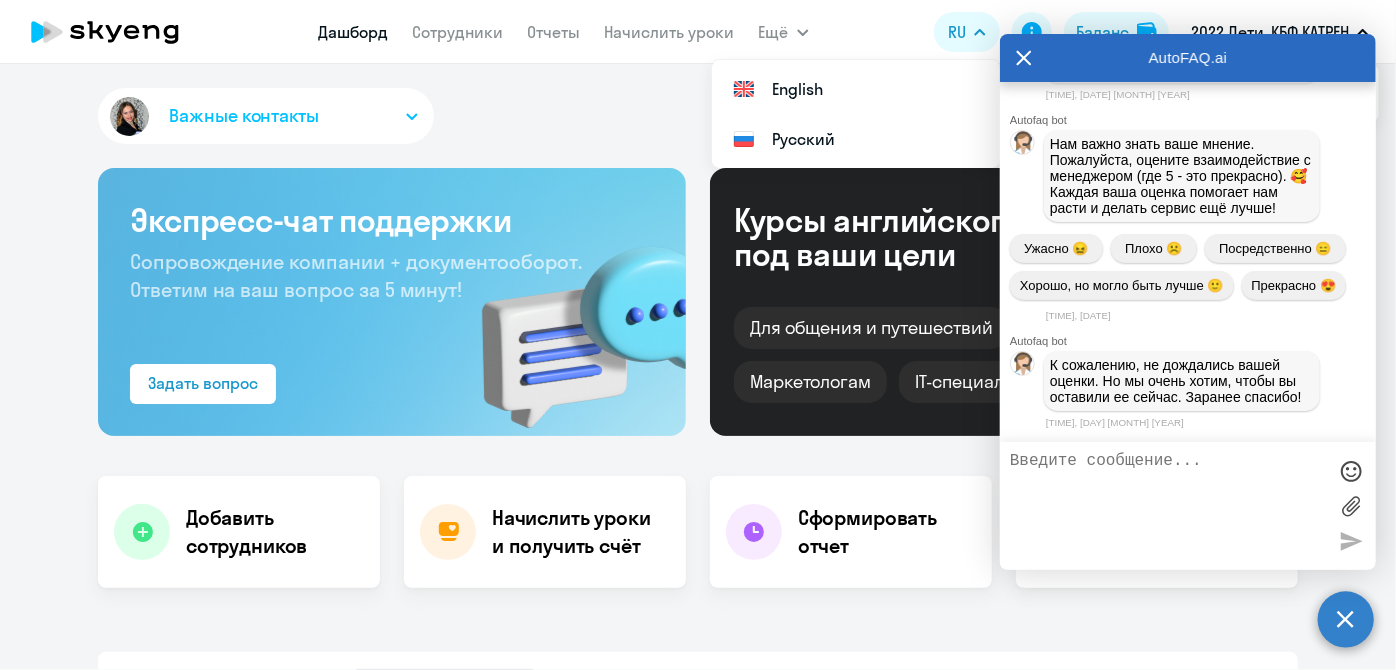click 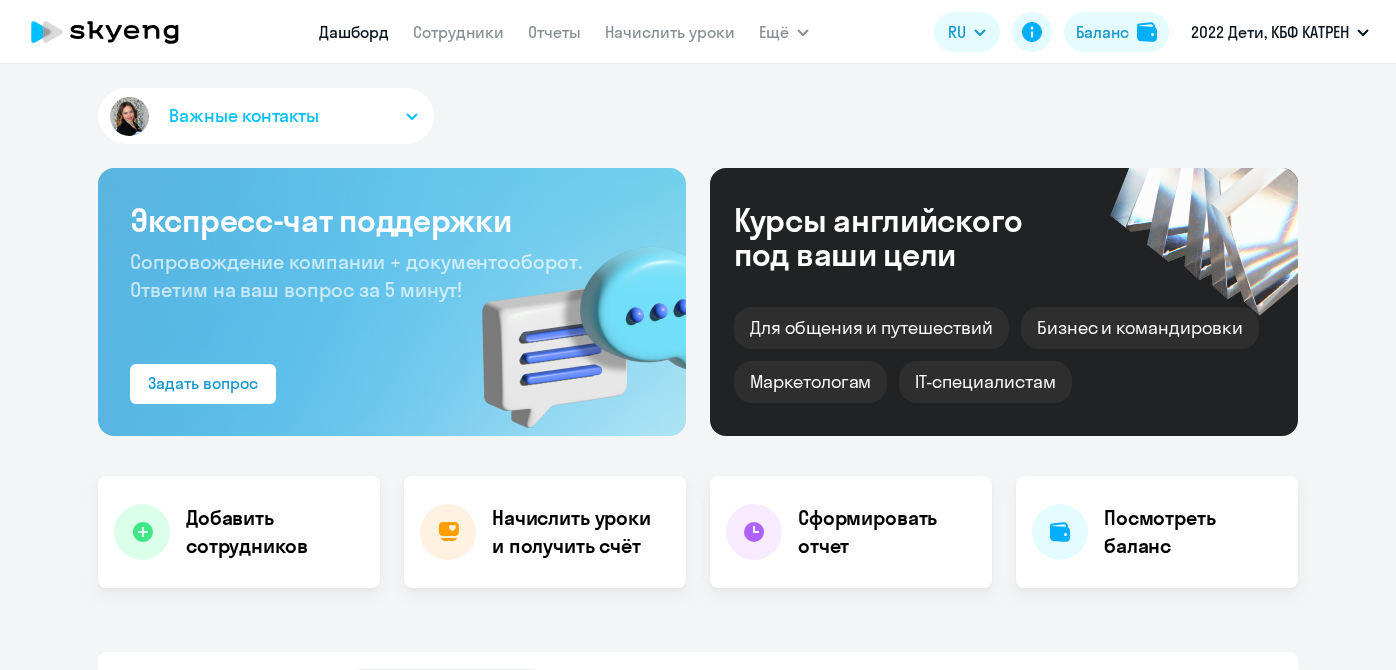 scroll, scrollTop: 0, scrollLeft: 0, axis: both 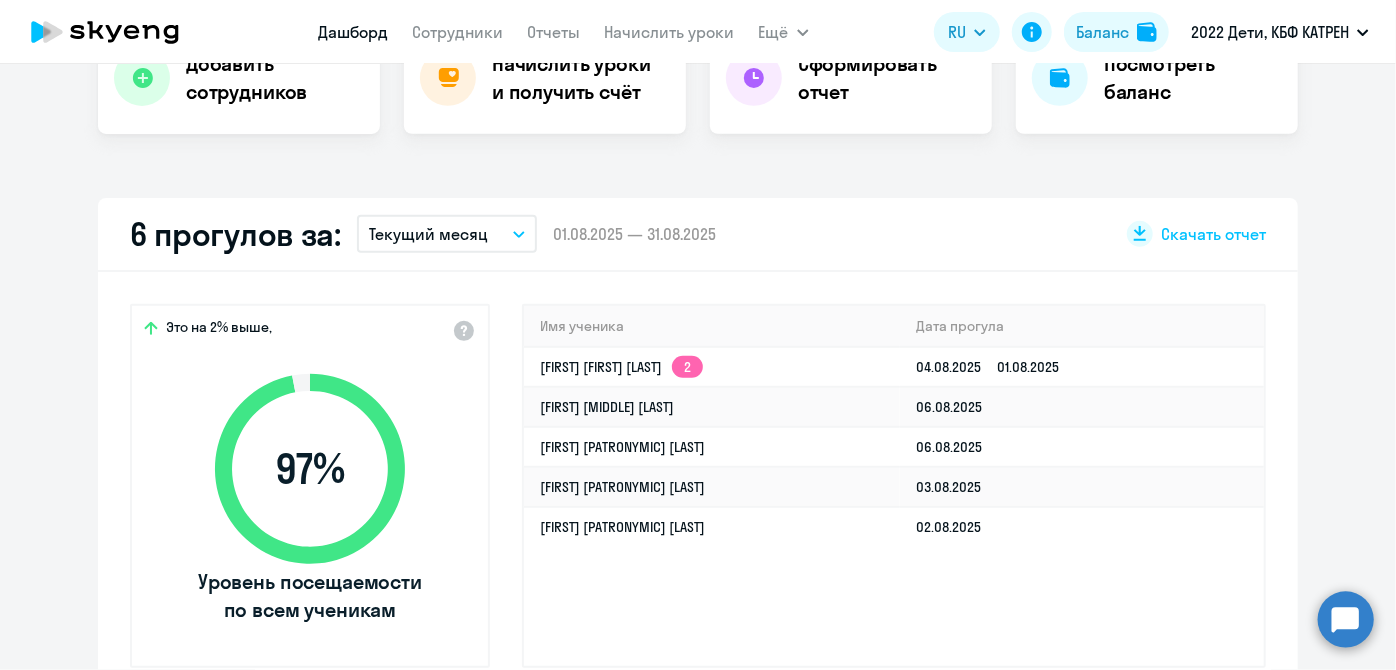 select on "30" 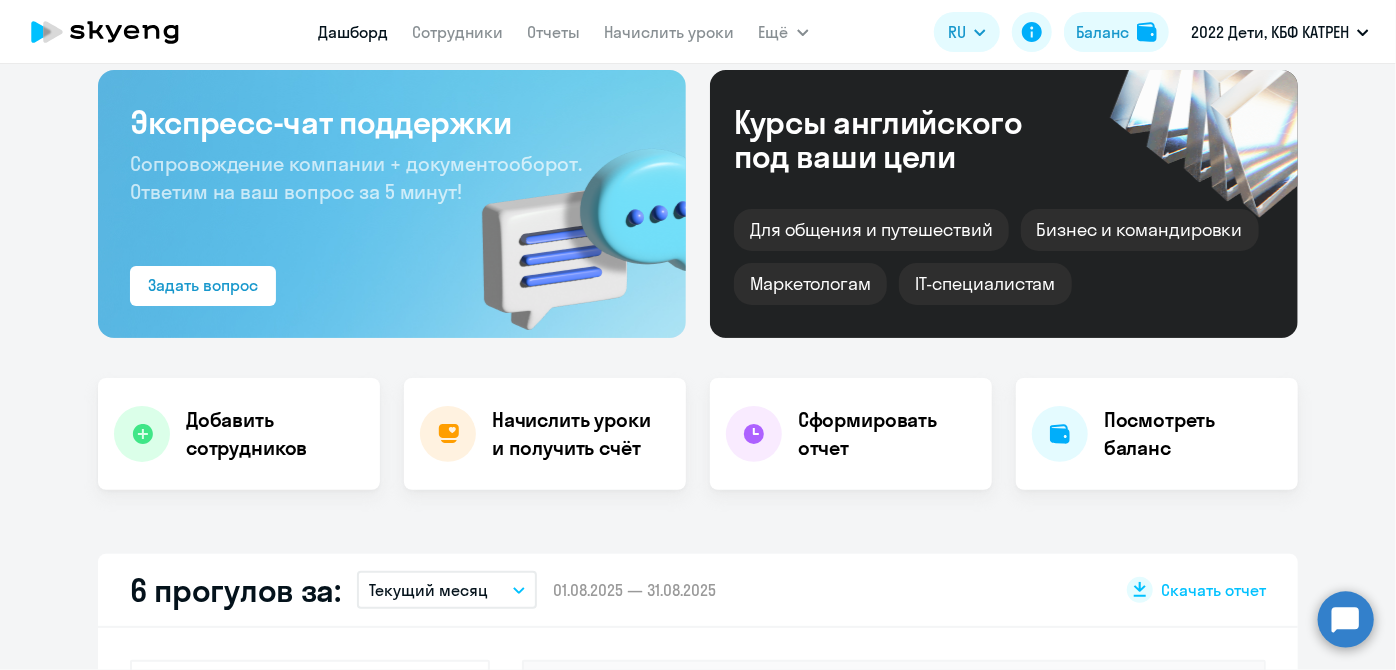 scroll, scrollTop: 0, scrollLeft: 0, axis: both 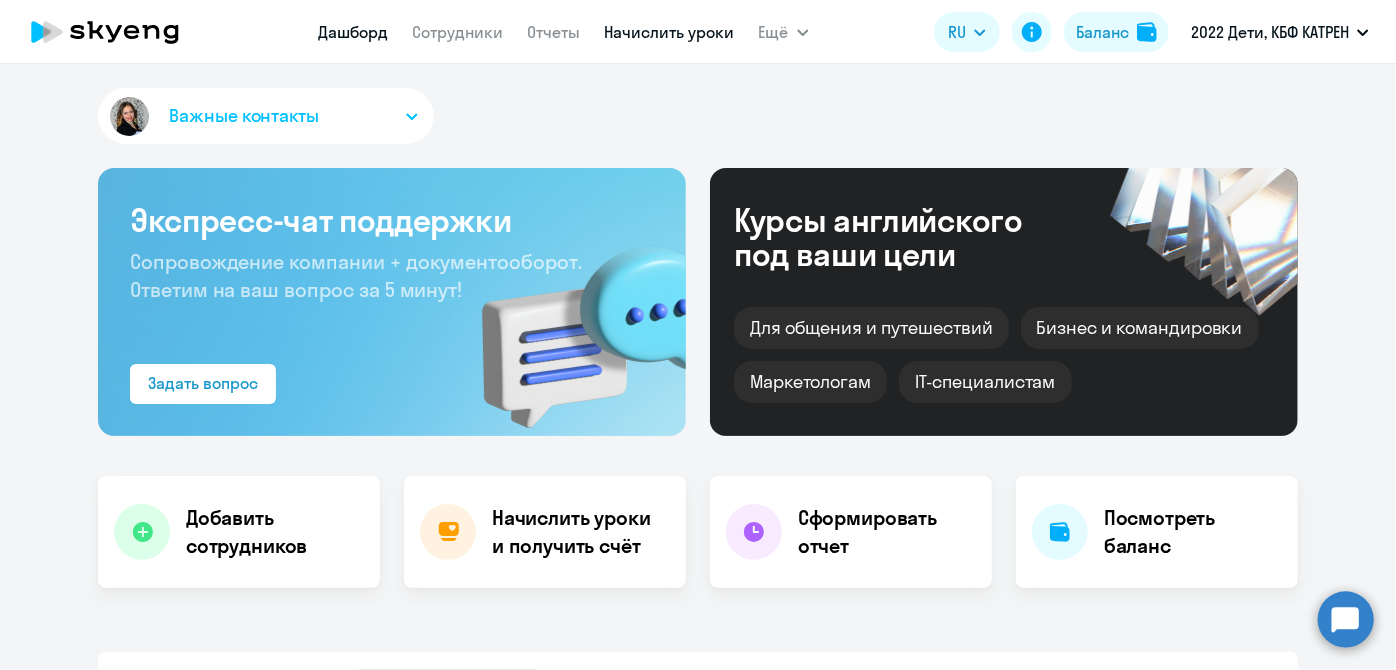 click on "Начислить уроки" at bounding box center [670, 32] 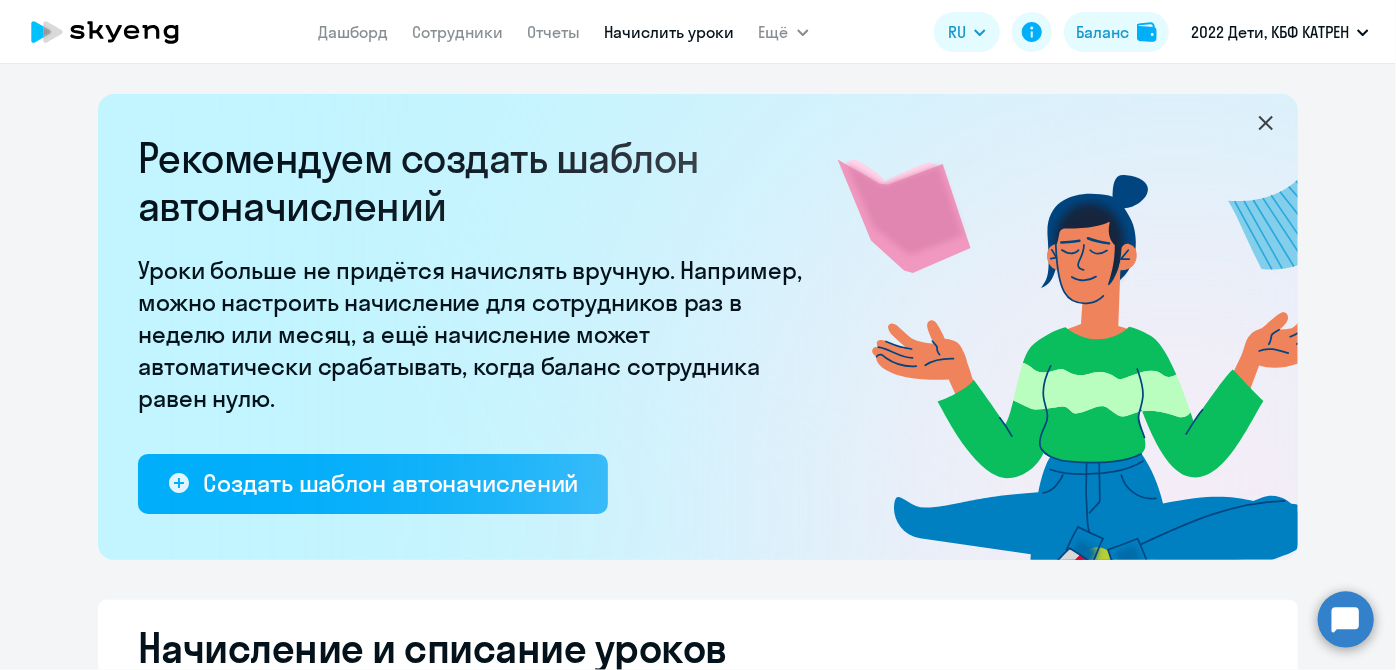 select on "10" 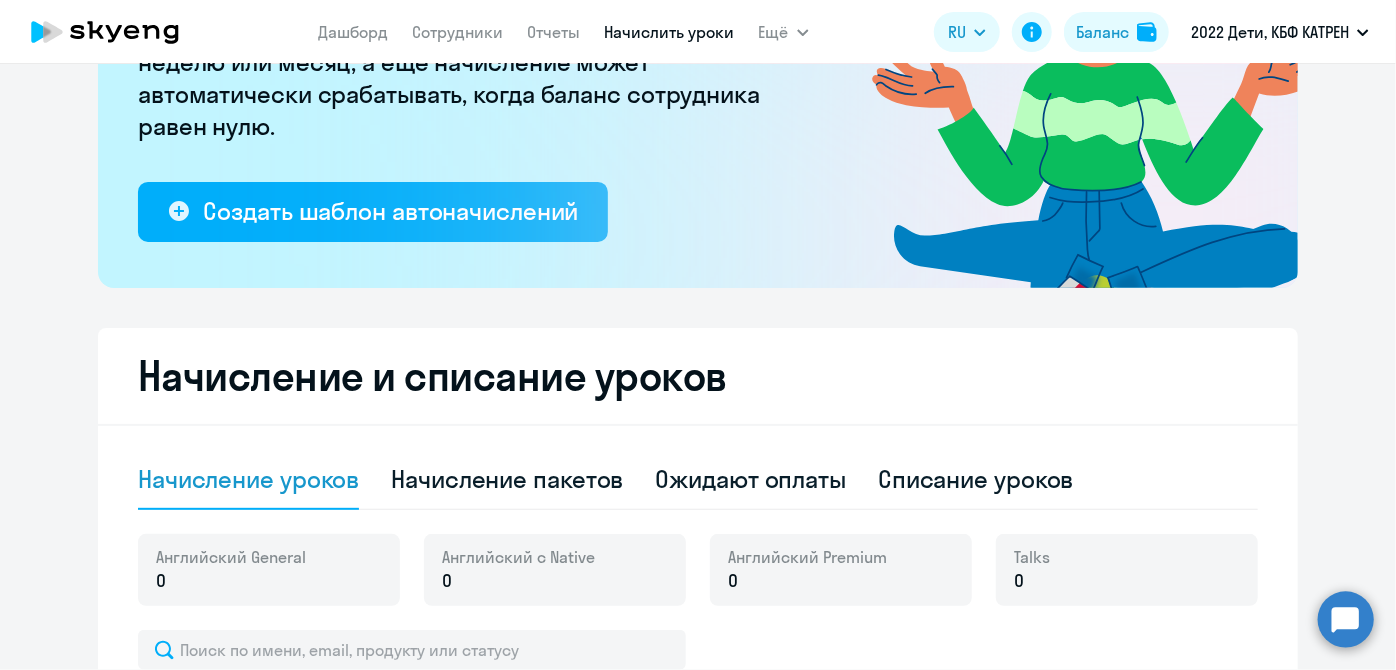 scroll, scrollTop: 545, scrollLeft: 0, axis: vertical 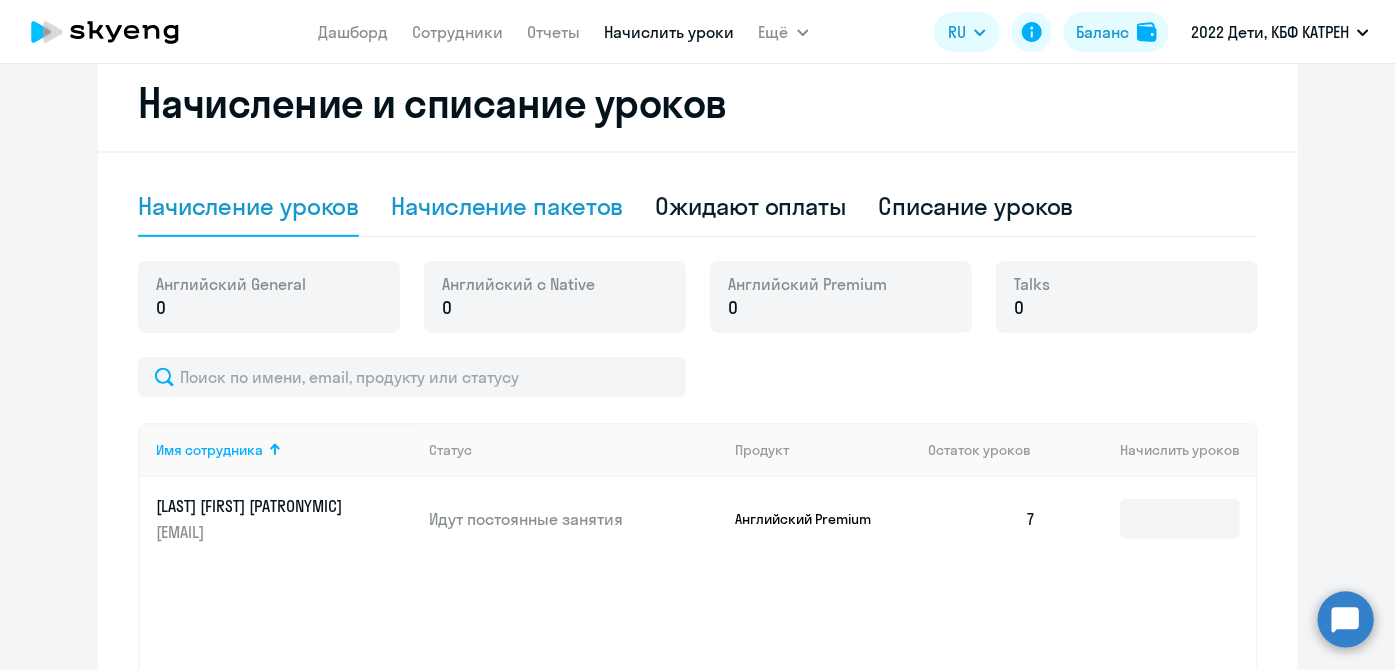 click on "Начисление пакетов" 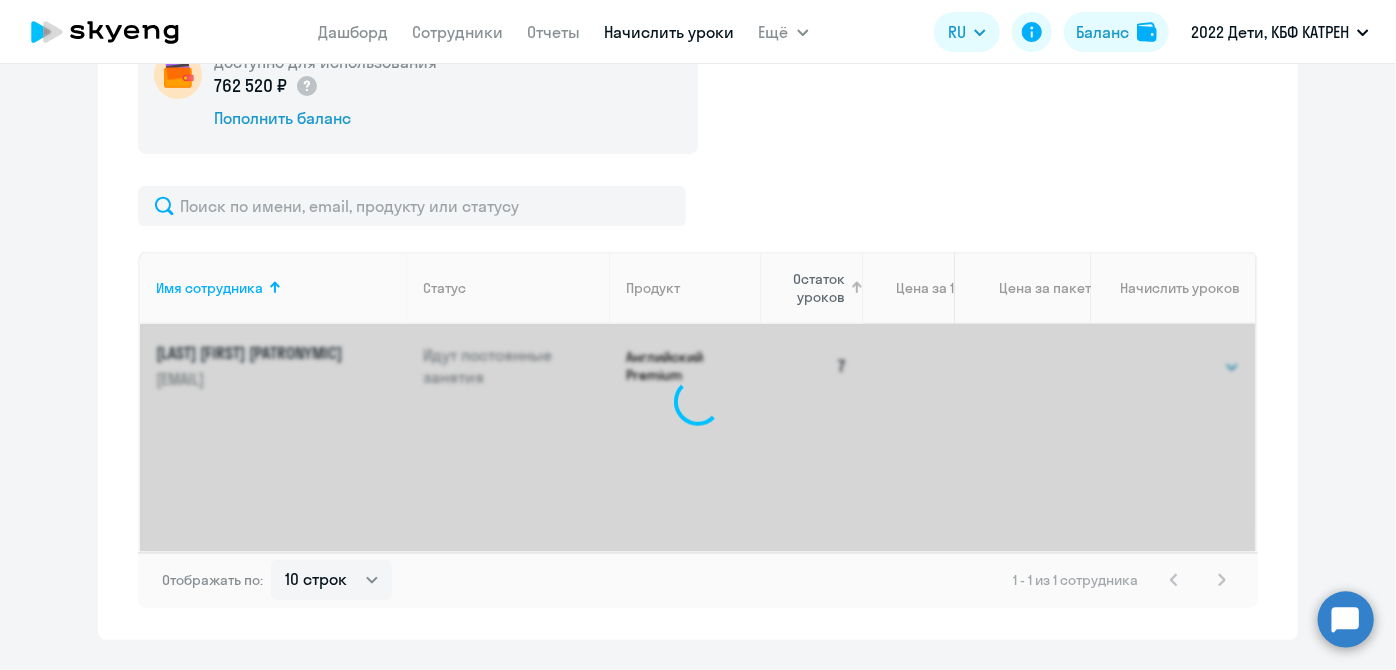 scroll, scrollTop: 829, scrollLeft: 0, axis: vertical 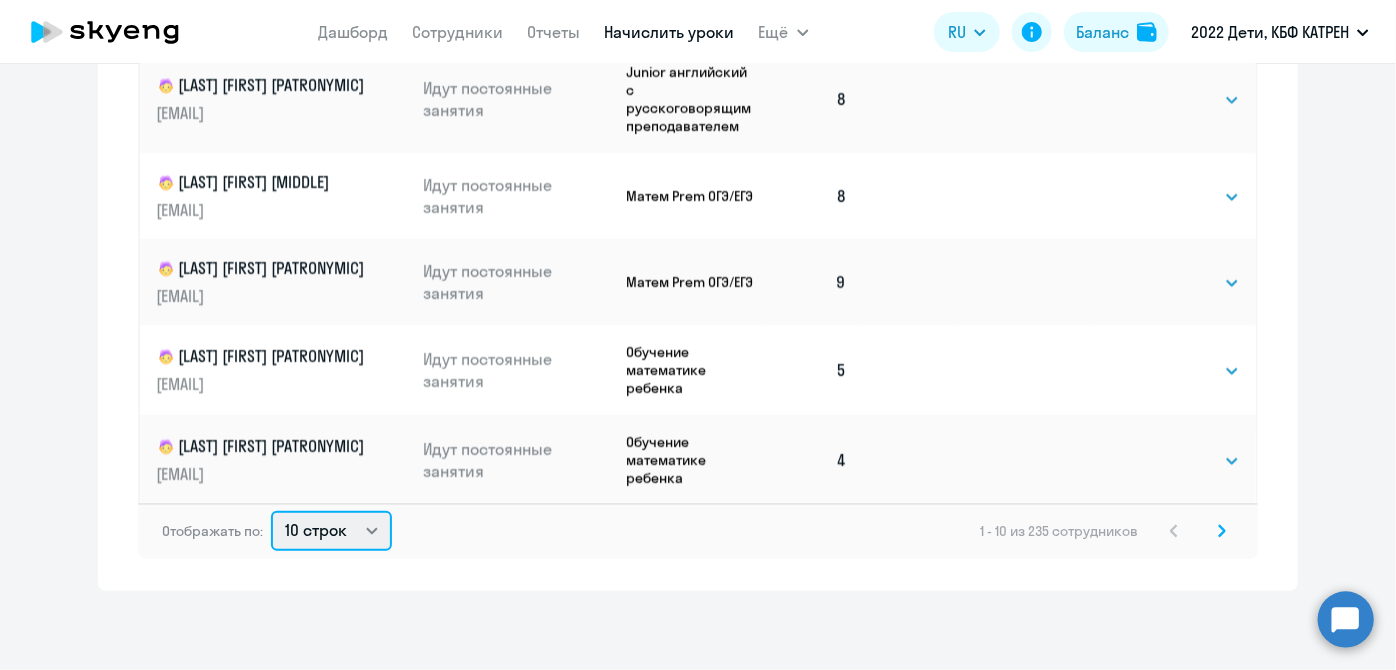 click on "10 строк   30 строк   50 строк" 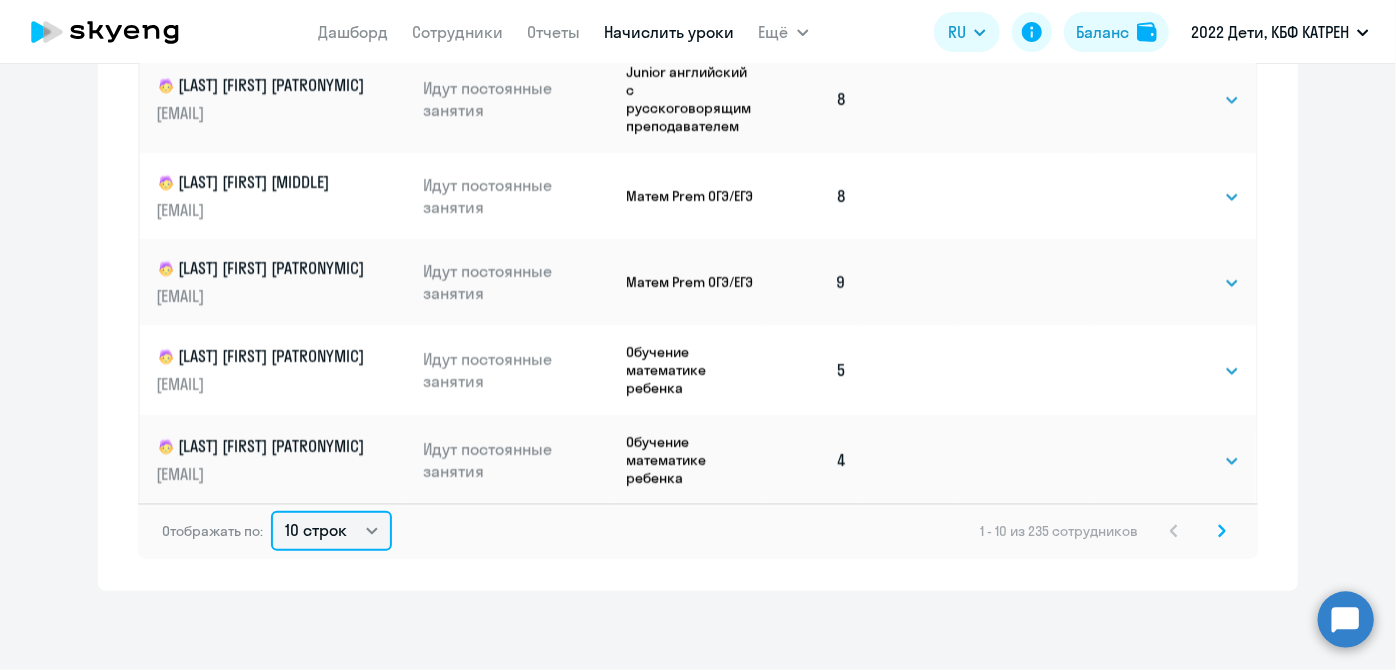 select on "50" 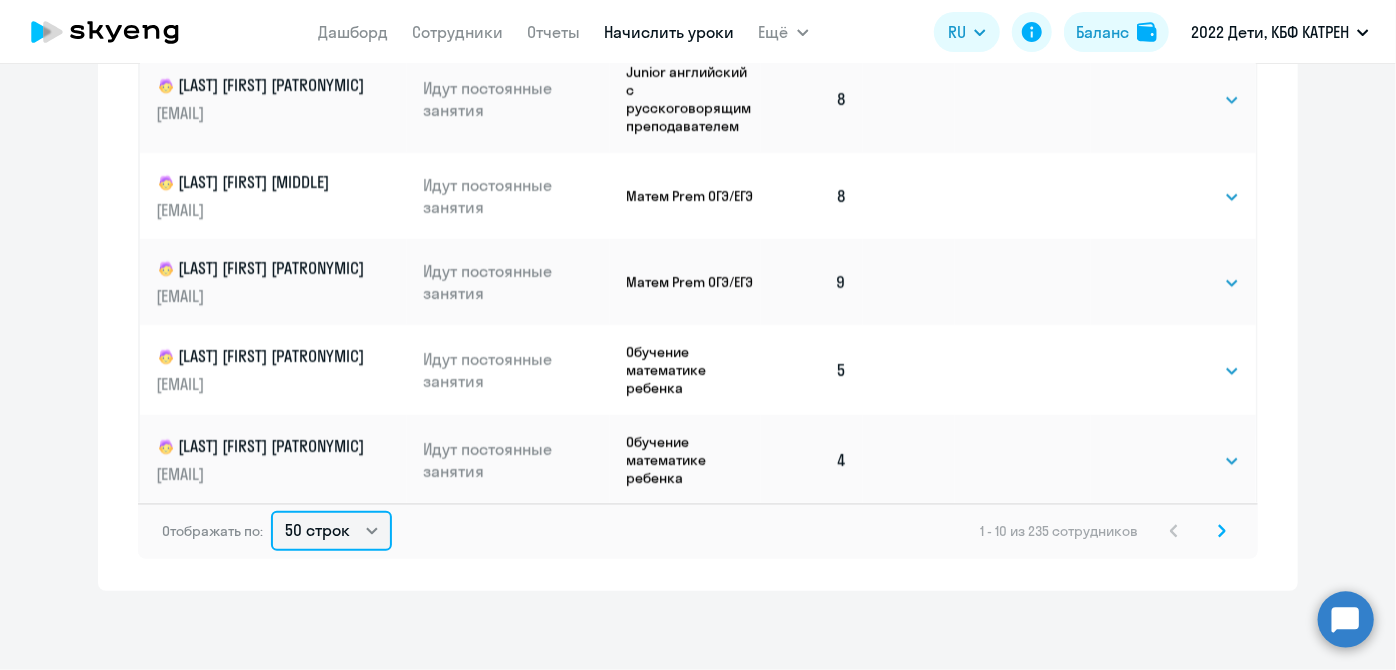 click on "10 строк   30 строк   50 строк" 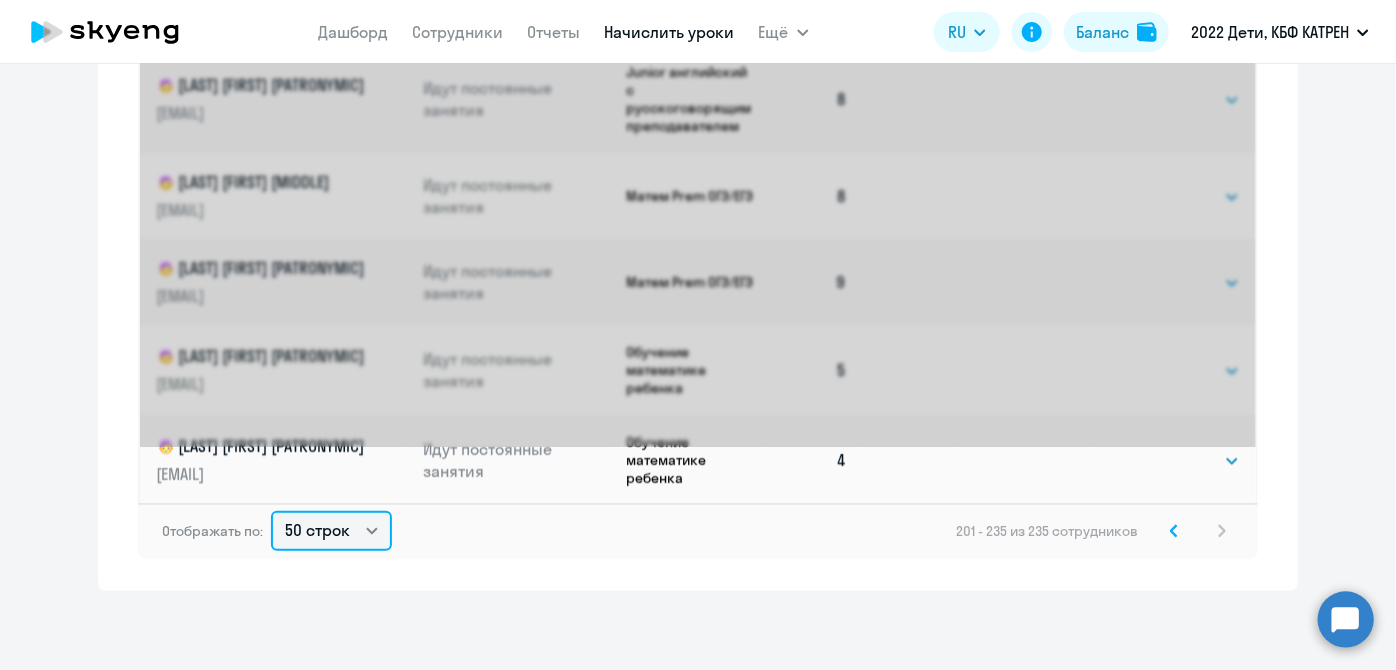 scroll, scrollTop: 0, scrollLeft: 0, axis: both 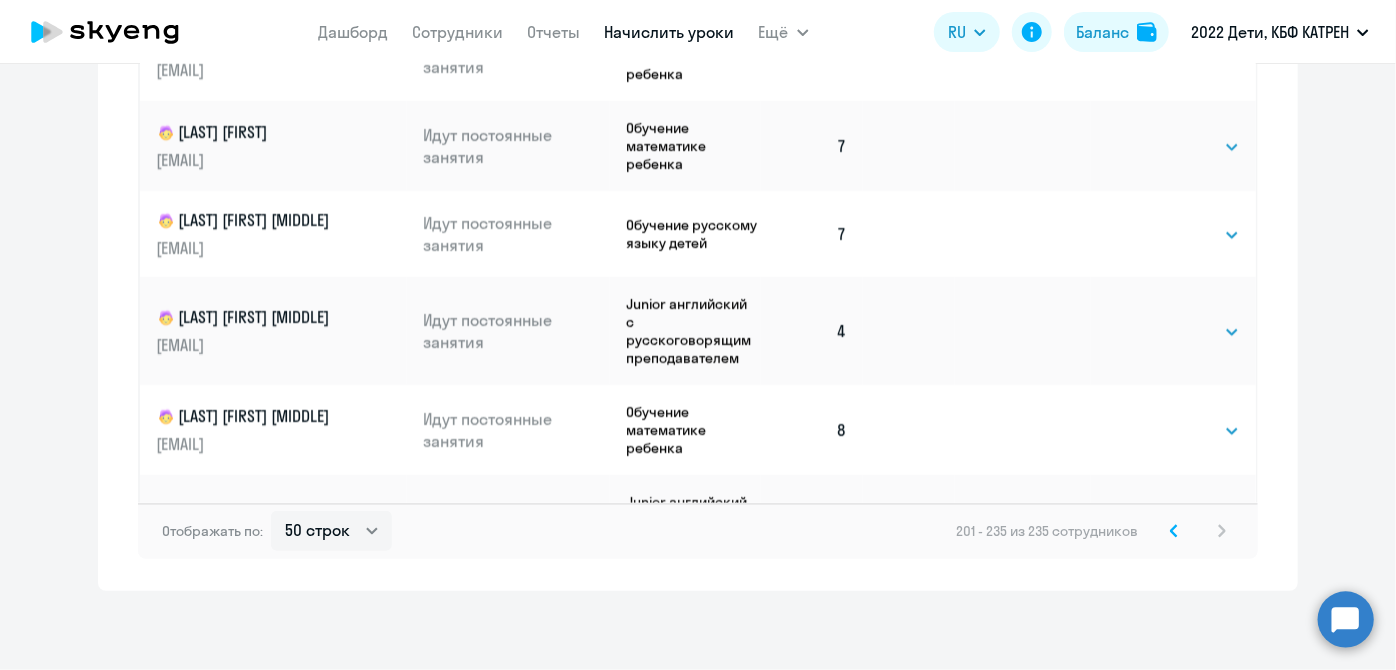 click 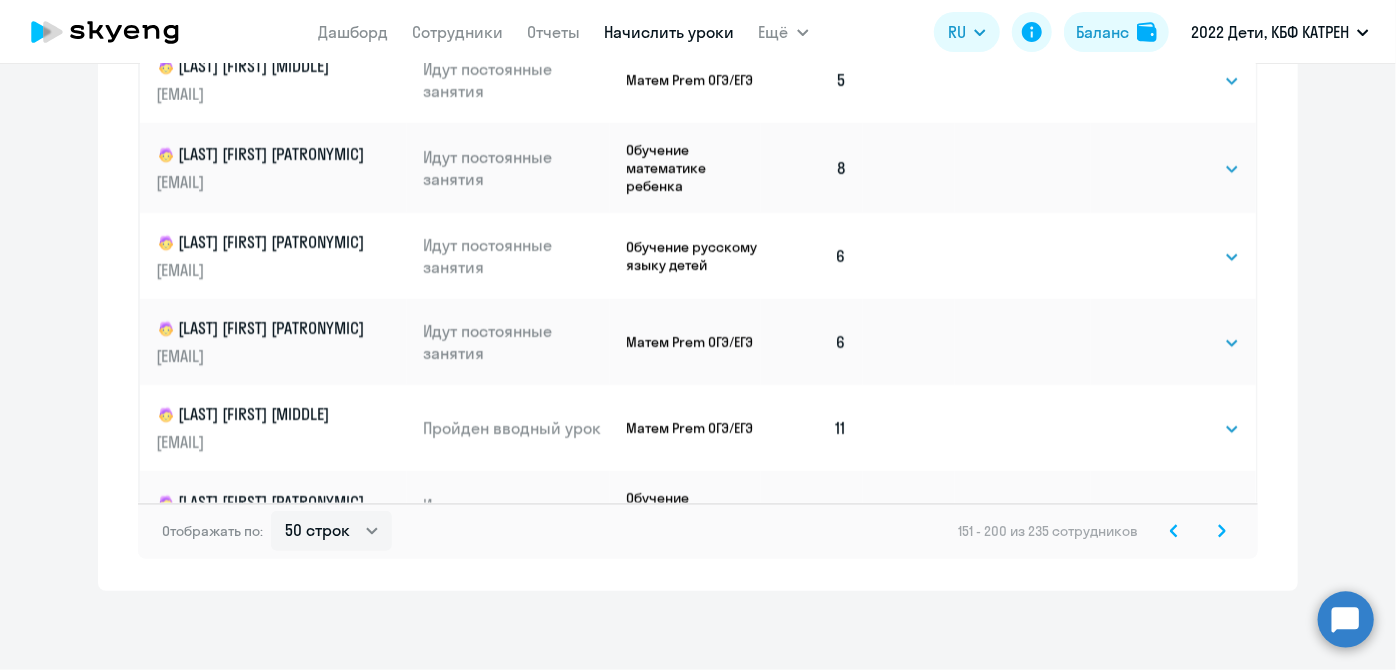 click 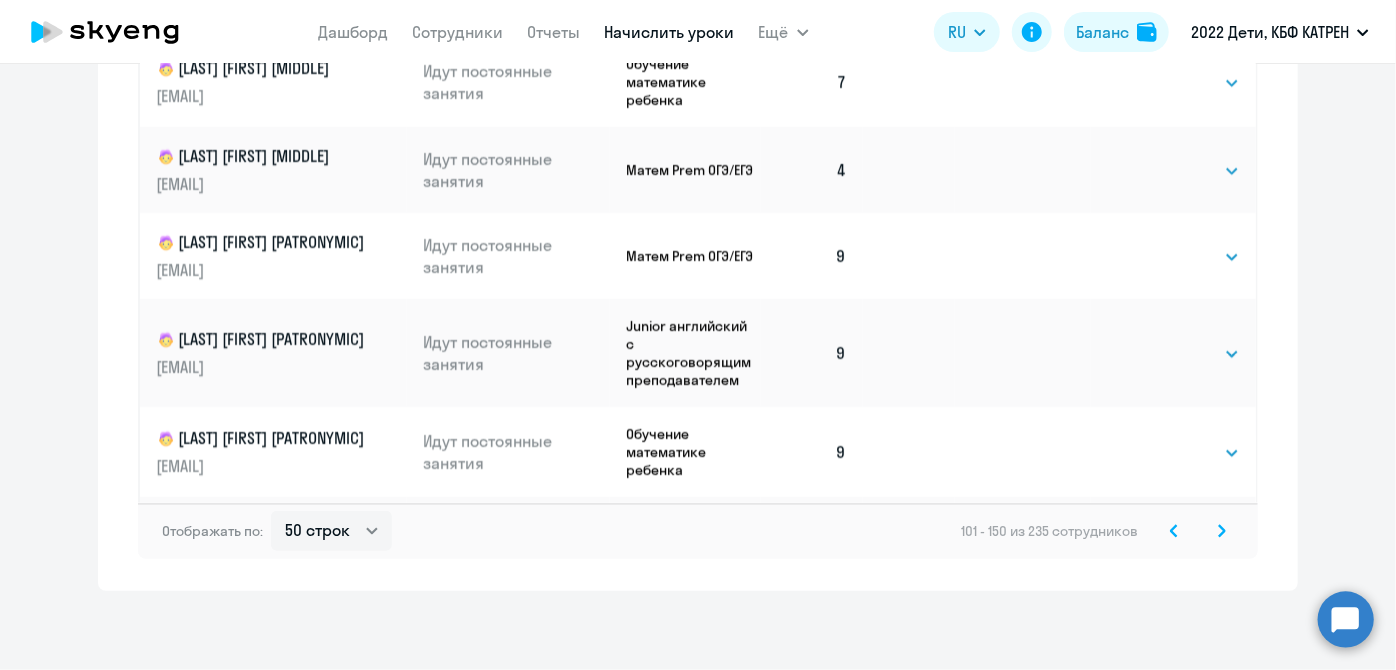 click 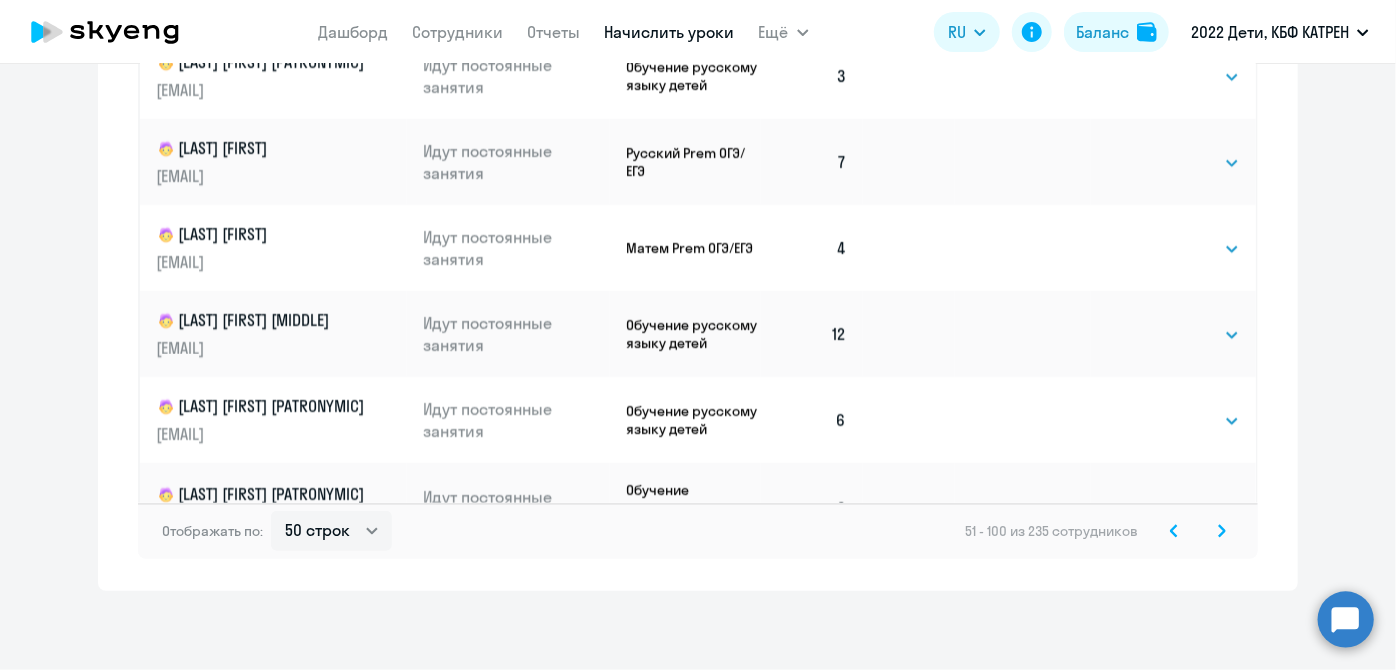 click 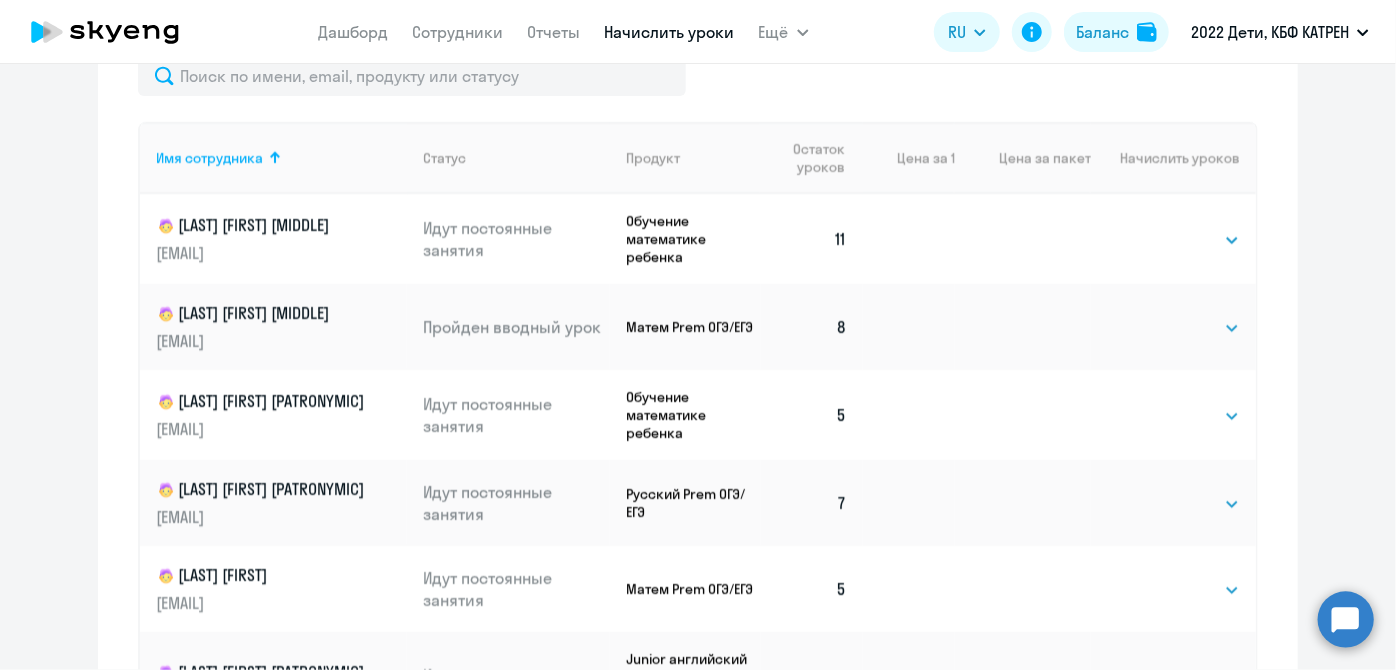 scroll, scrollTop: 896, scrollLeft: 0, axis: vertical 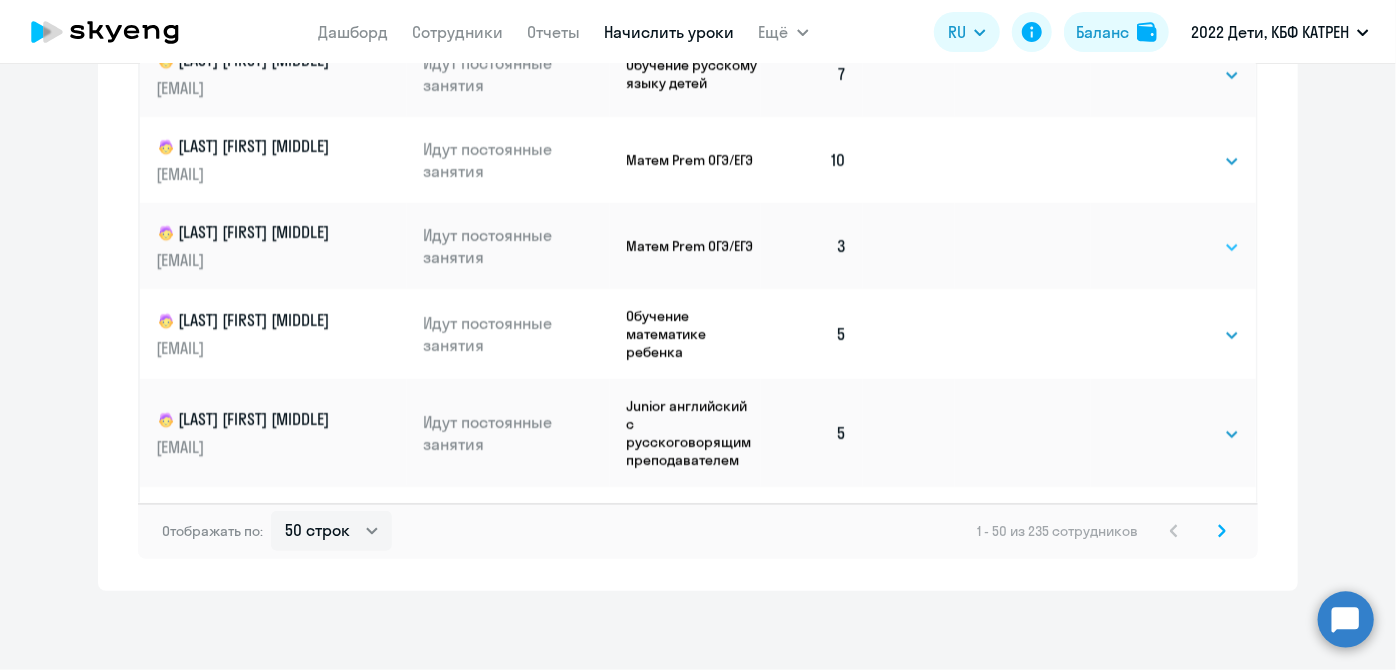 click on "Выбрать   4   8   16   32   64   128" 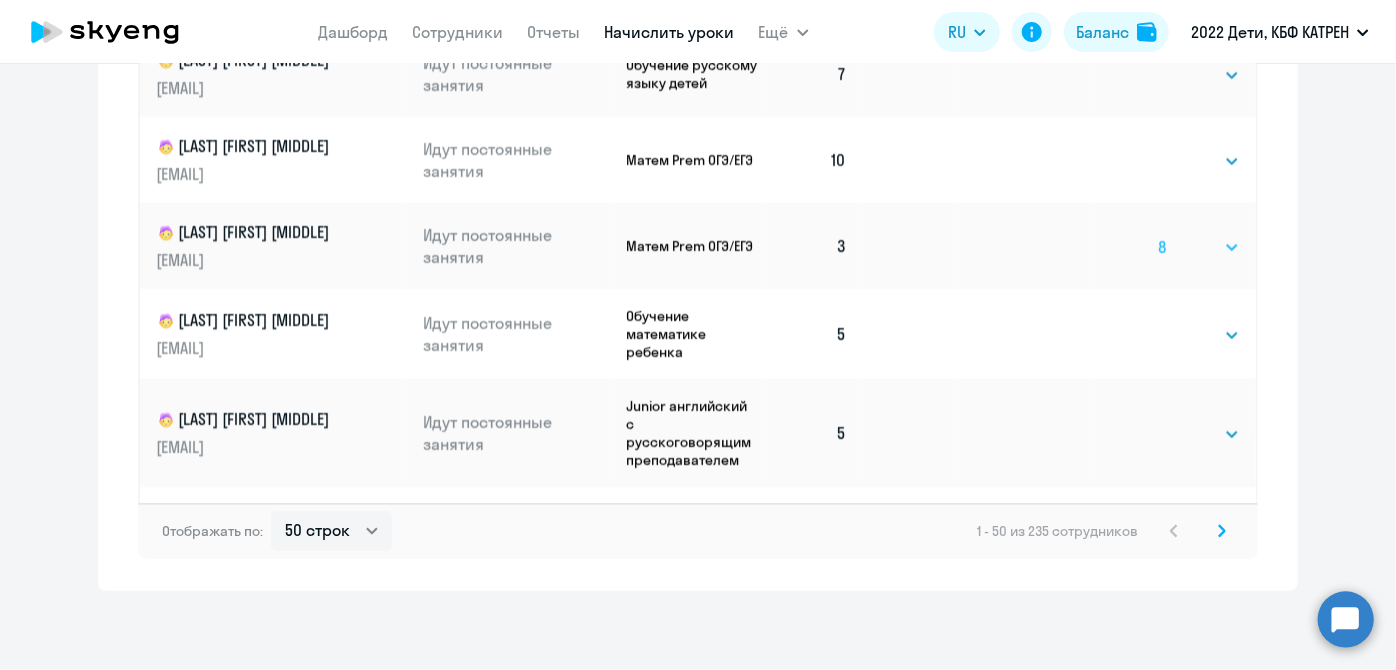 click on "Выбрать   4   8   16   32   64   128" 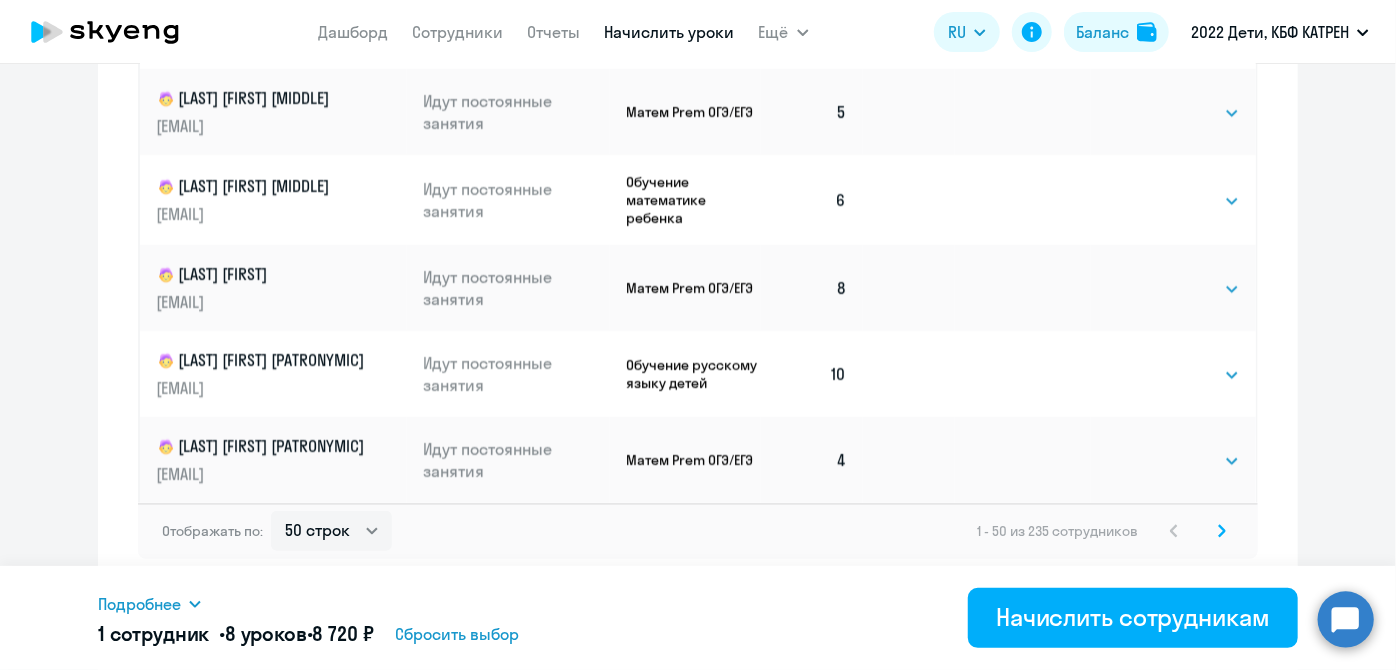 scroll, scrollTop: 3607, scrollLeft: 0, axis: vertical 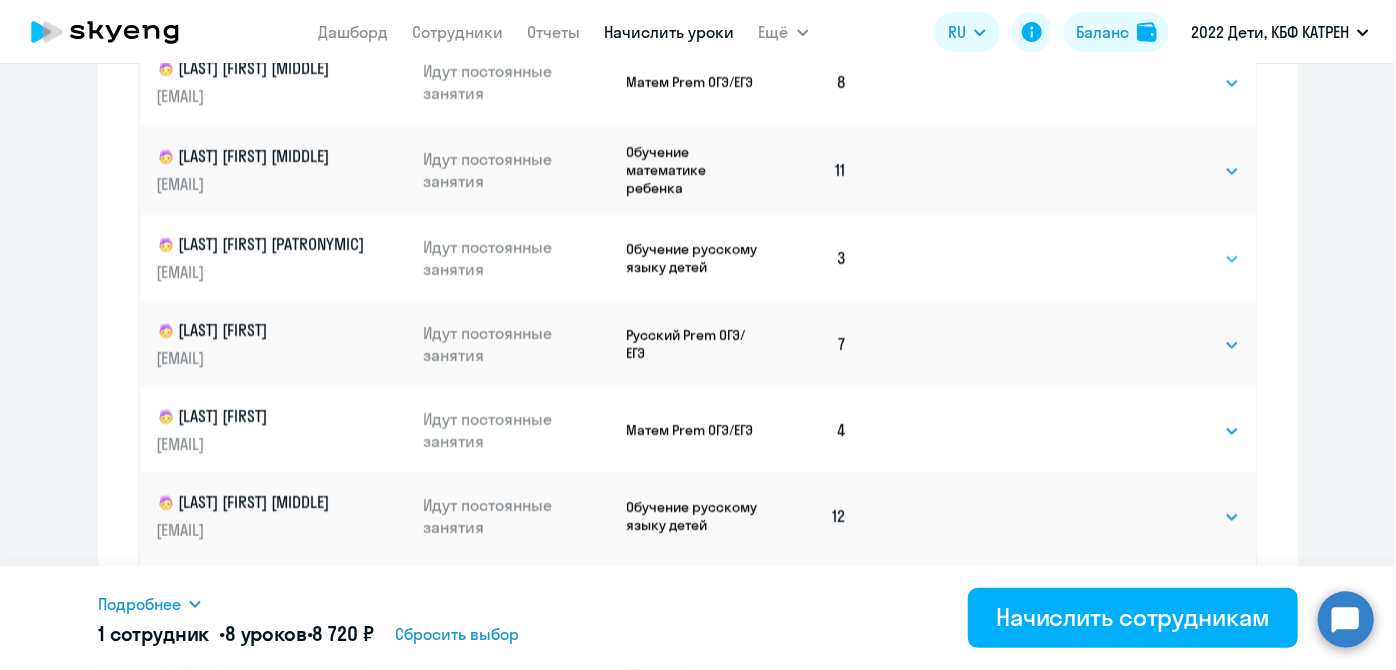 click on "Выбрать   4   8   16   32   64   128" 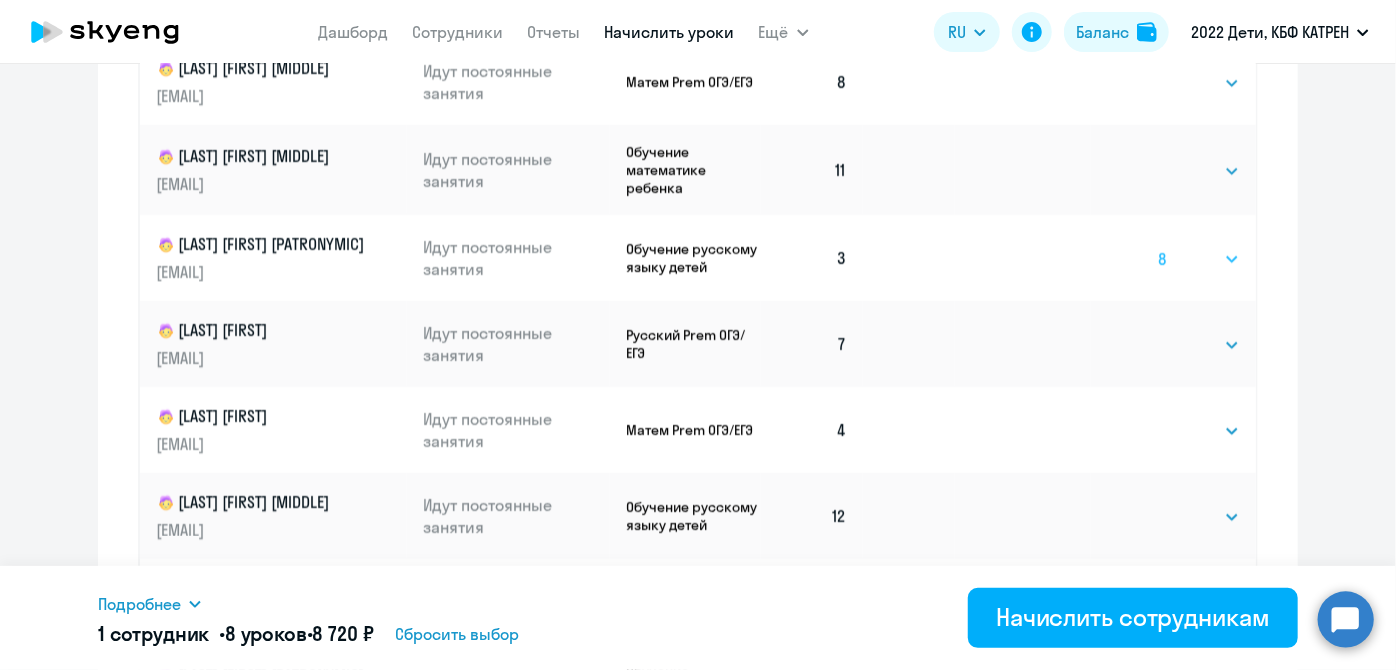 click on "Выбрать   4   8   16   32   64   128" 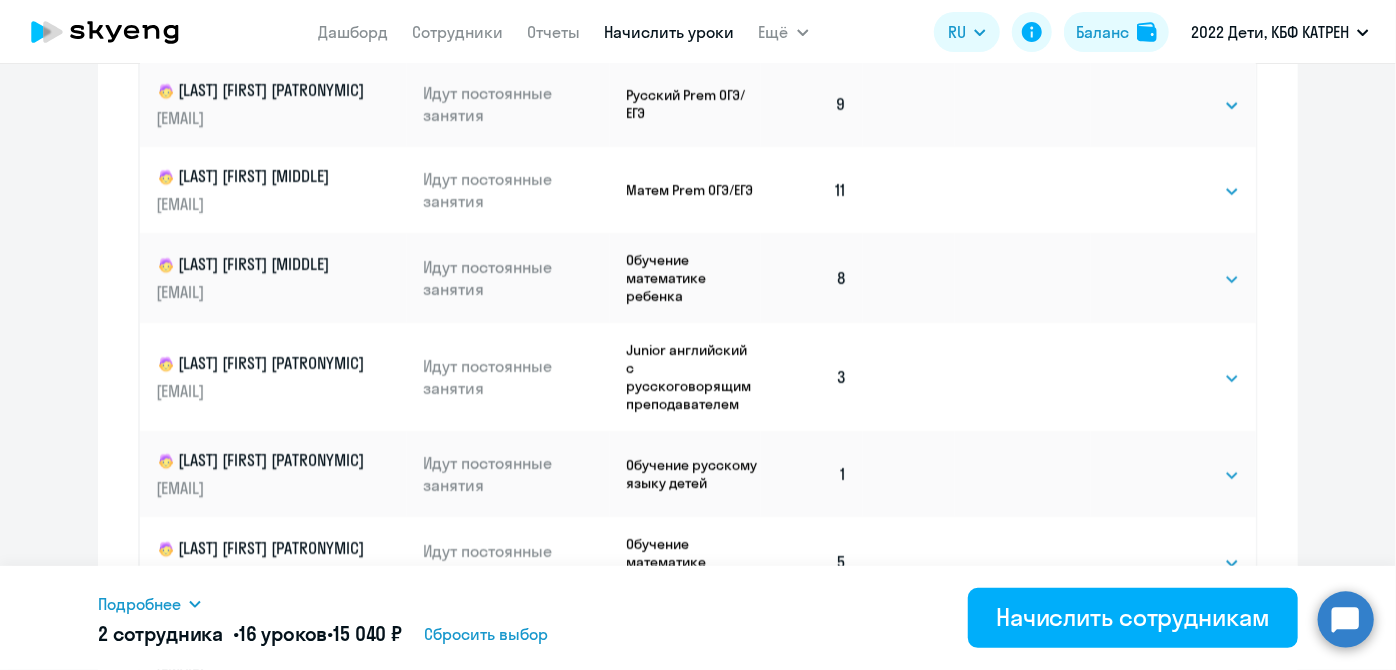 scroll, scrollTop: 2636, scrollLeft: 0, axis: vertical 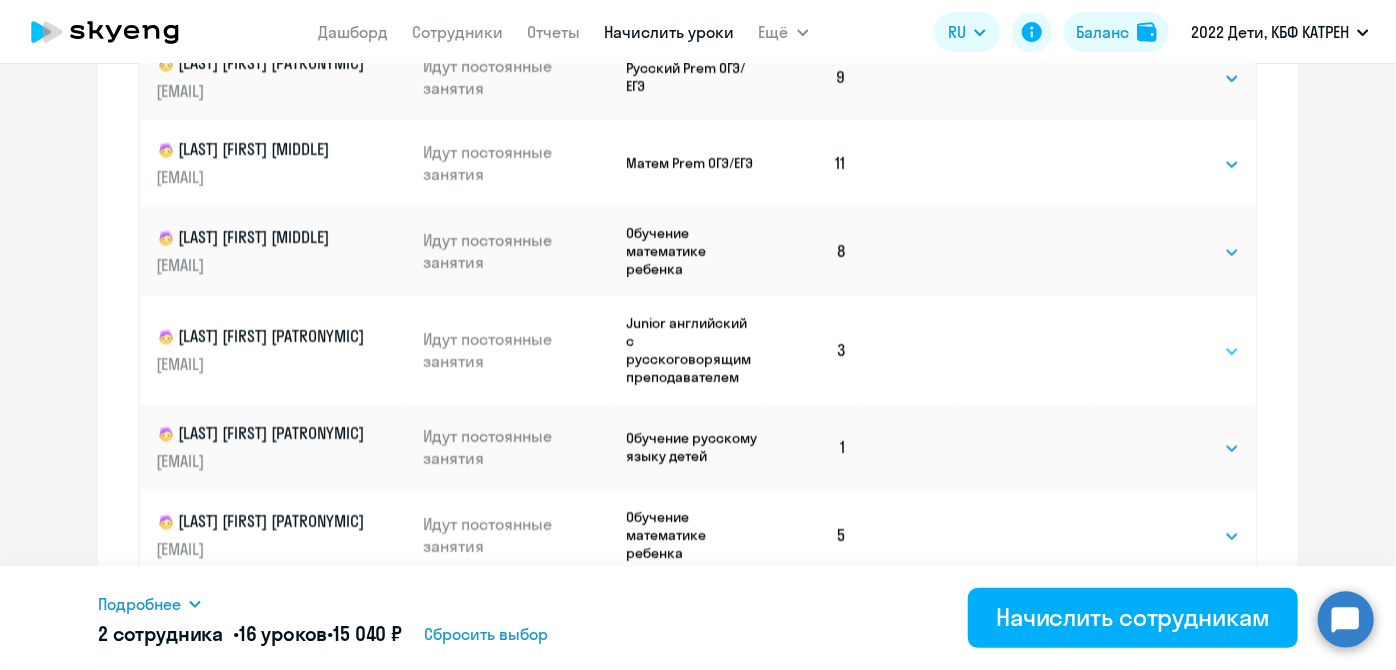 click on "Выбрать   4   8   16   32   64   128" 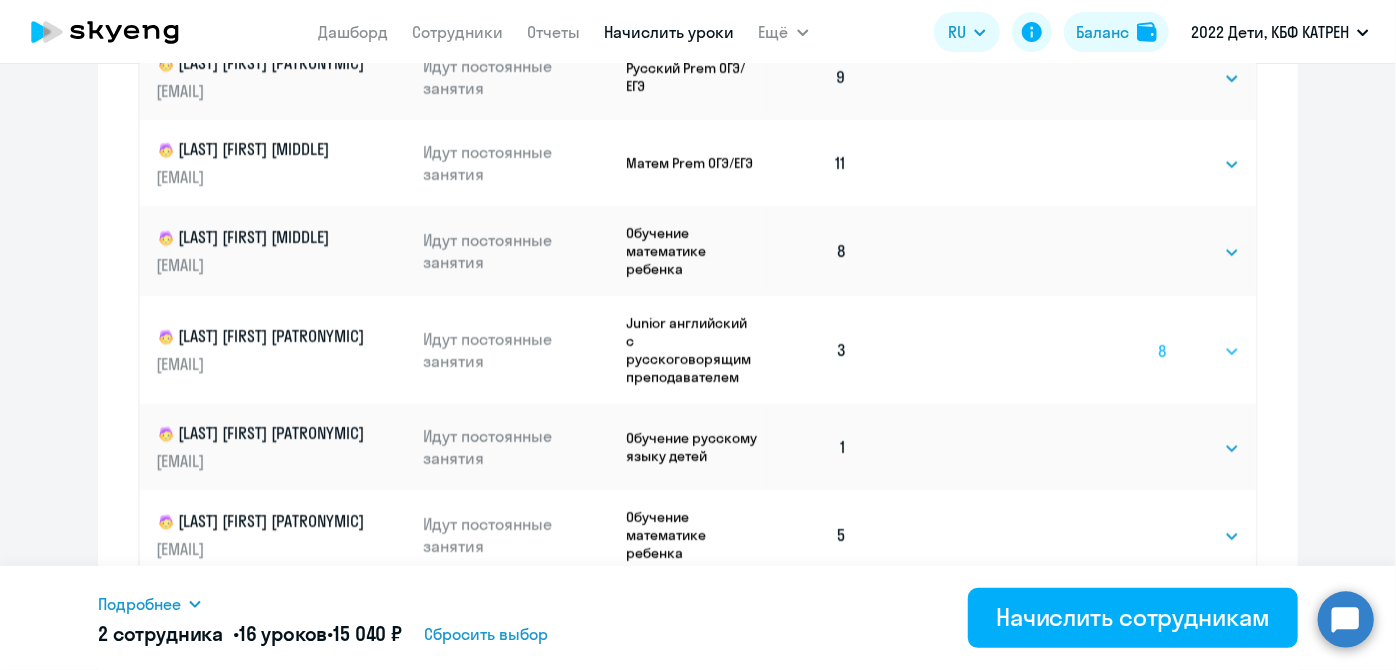 click on "Выбрать   4   8   16   32   64   128" 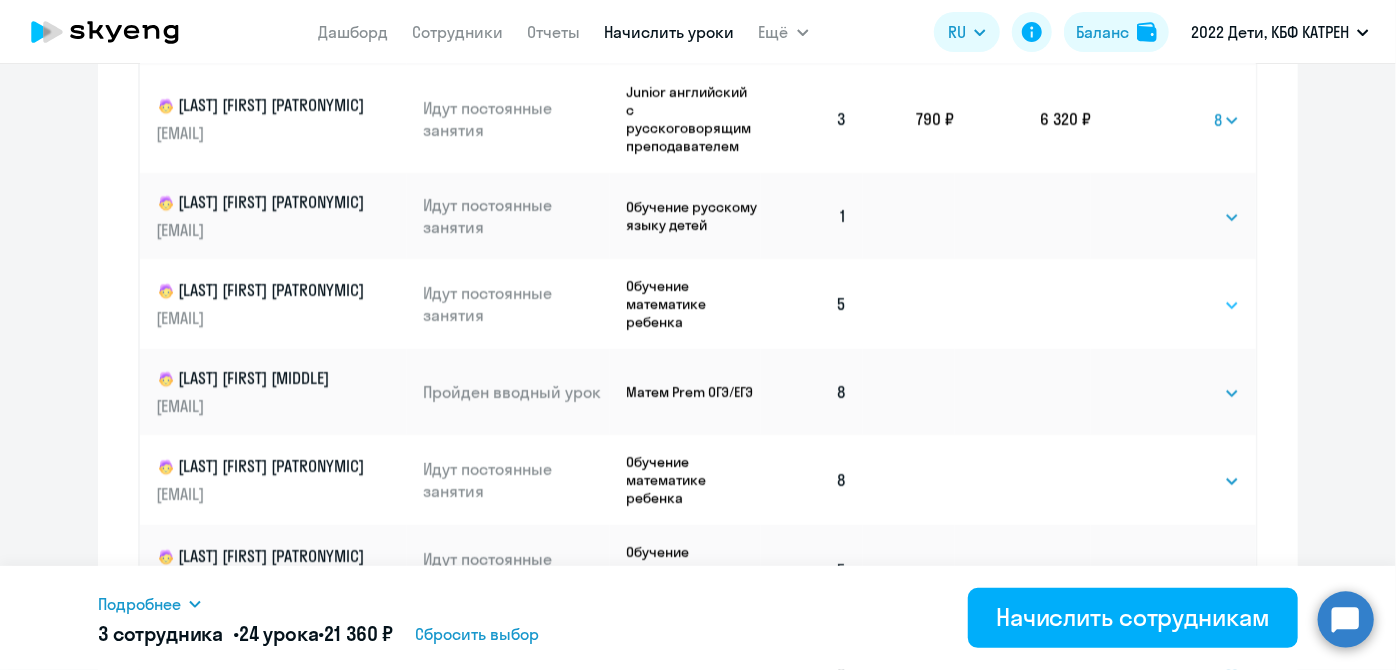 scroll, scrollTop: 2909, scrollLeft: 0, axis: vertical 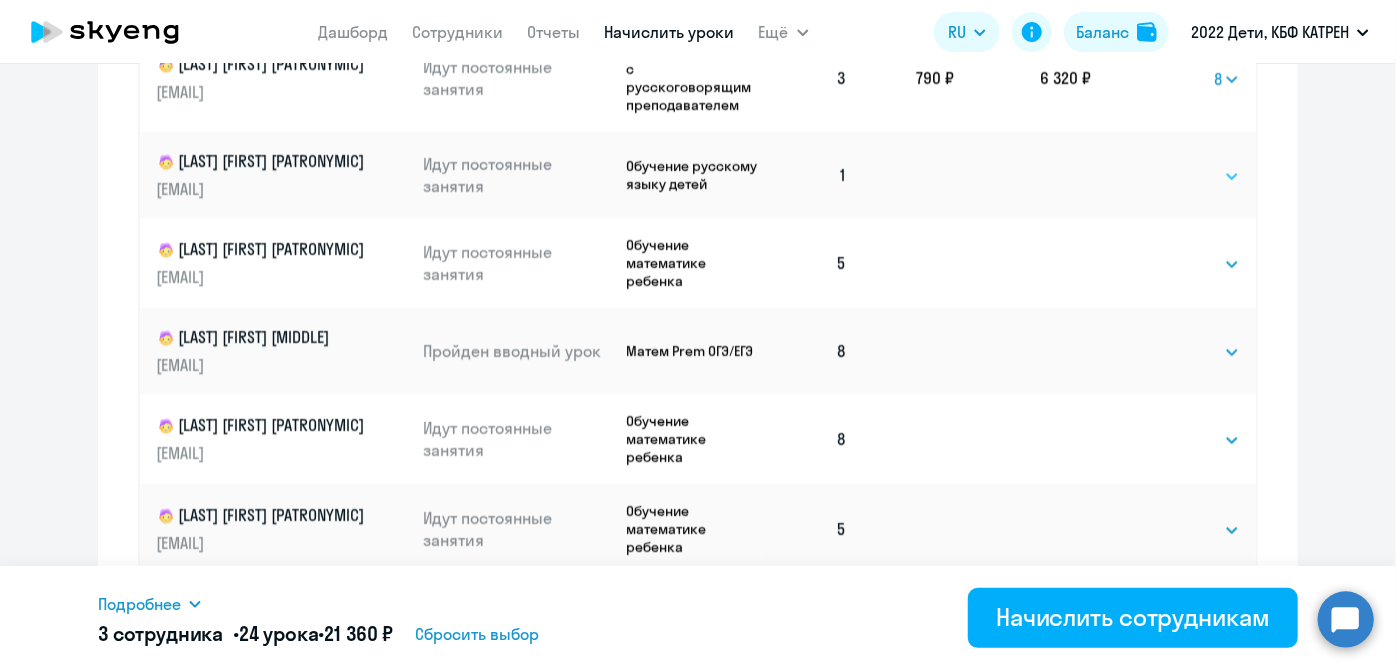 click on "Выбрать   4   8   16   32   64   128" 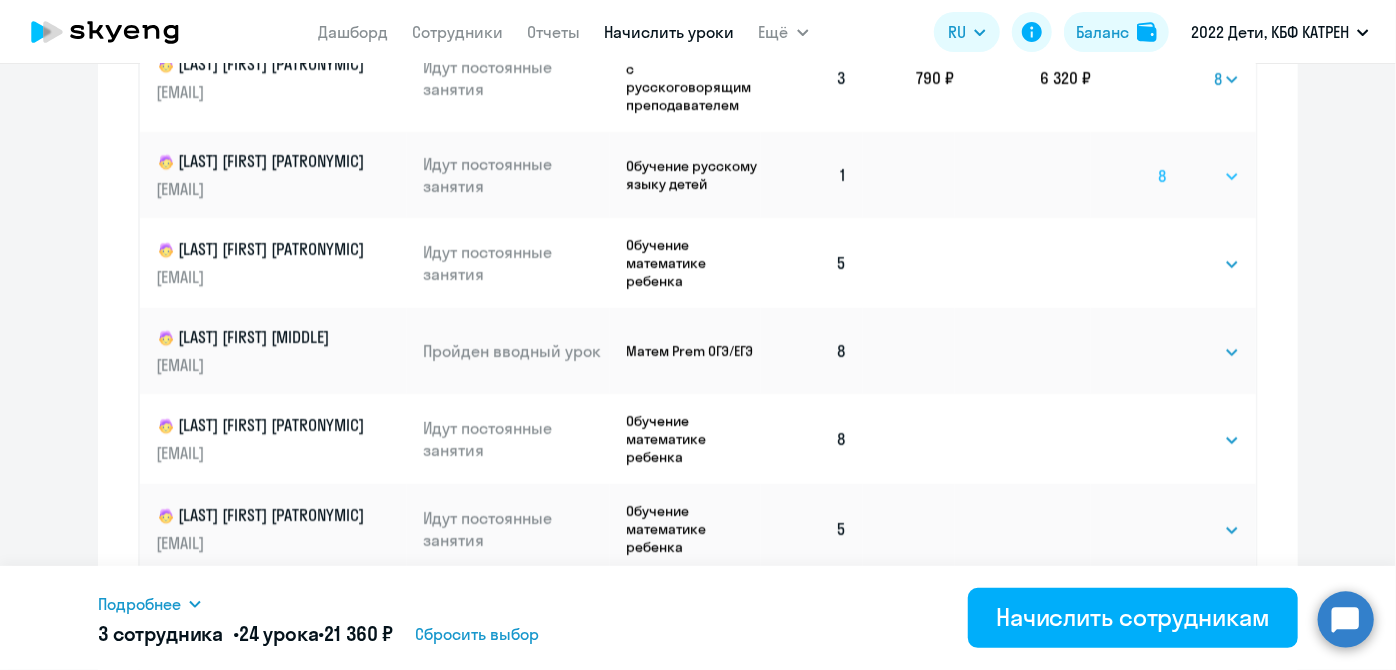 click on "Выбрать   4   8   16   32   64   128" 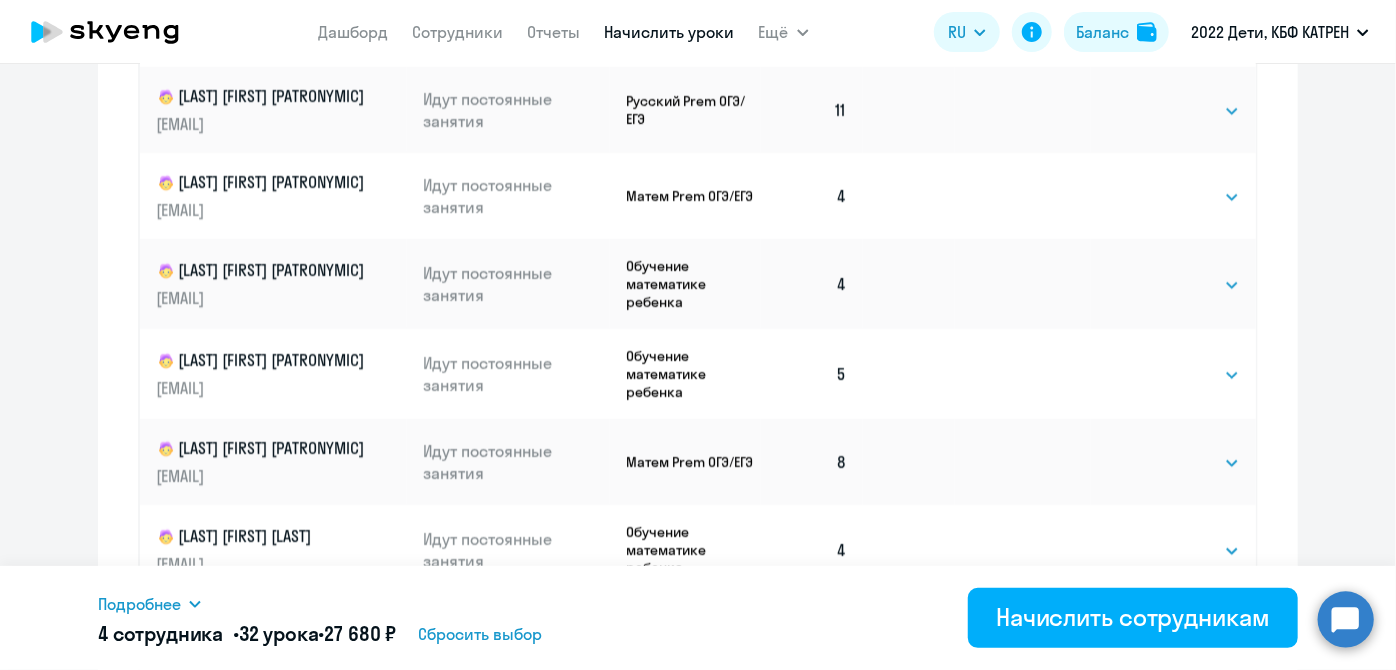 scroll, scrollTop: 3743, scrollLeft: 0, axis: vertical 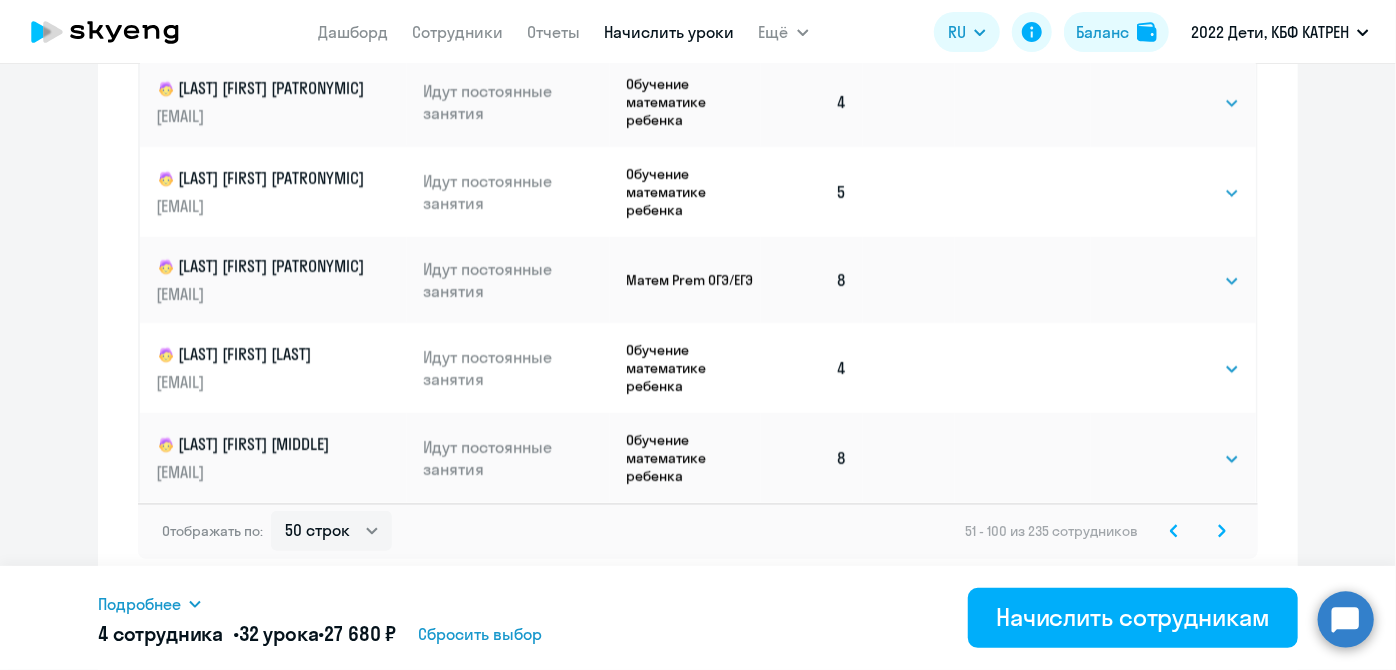 click 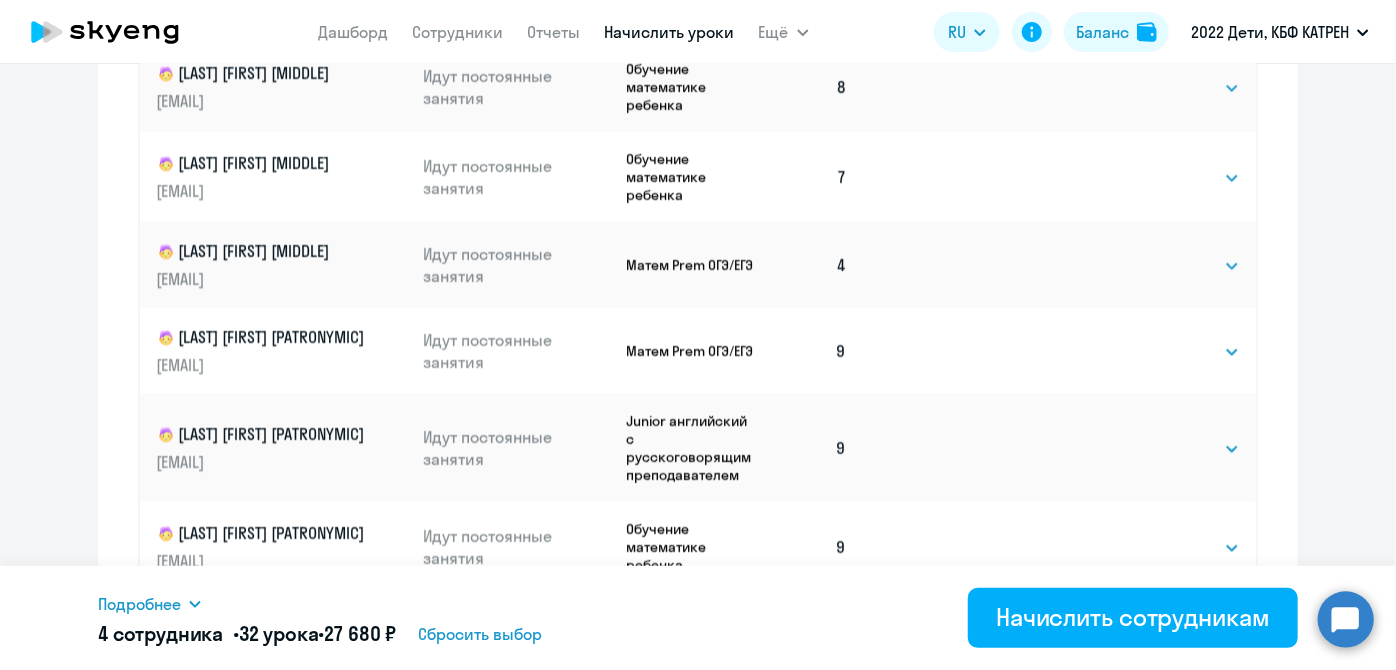 scroll, scrollTop: 1441, scrollLeft: 0, axis: vertical 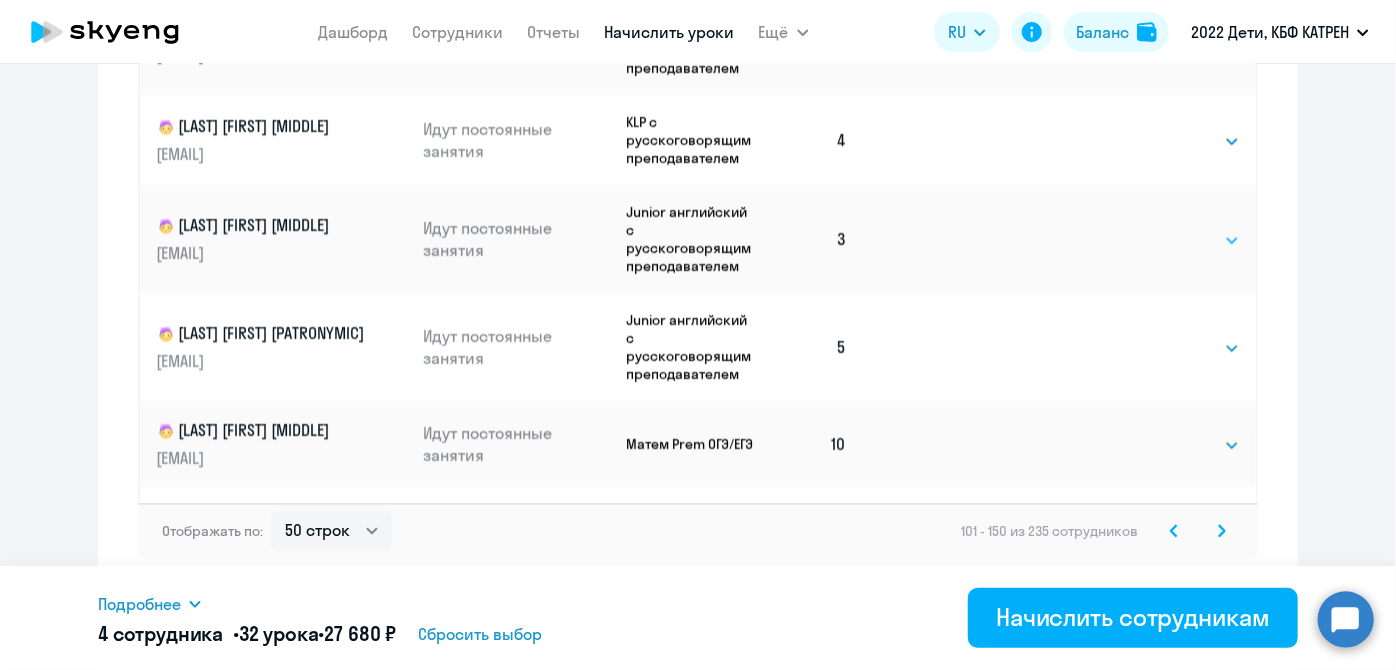 click on "Выбрать   4   8   16   32   64   128" 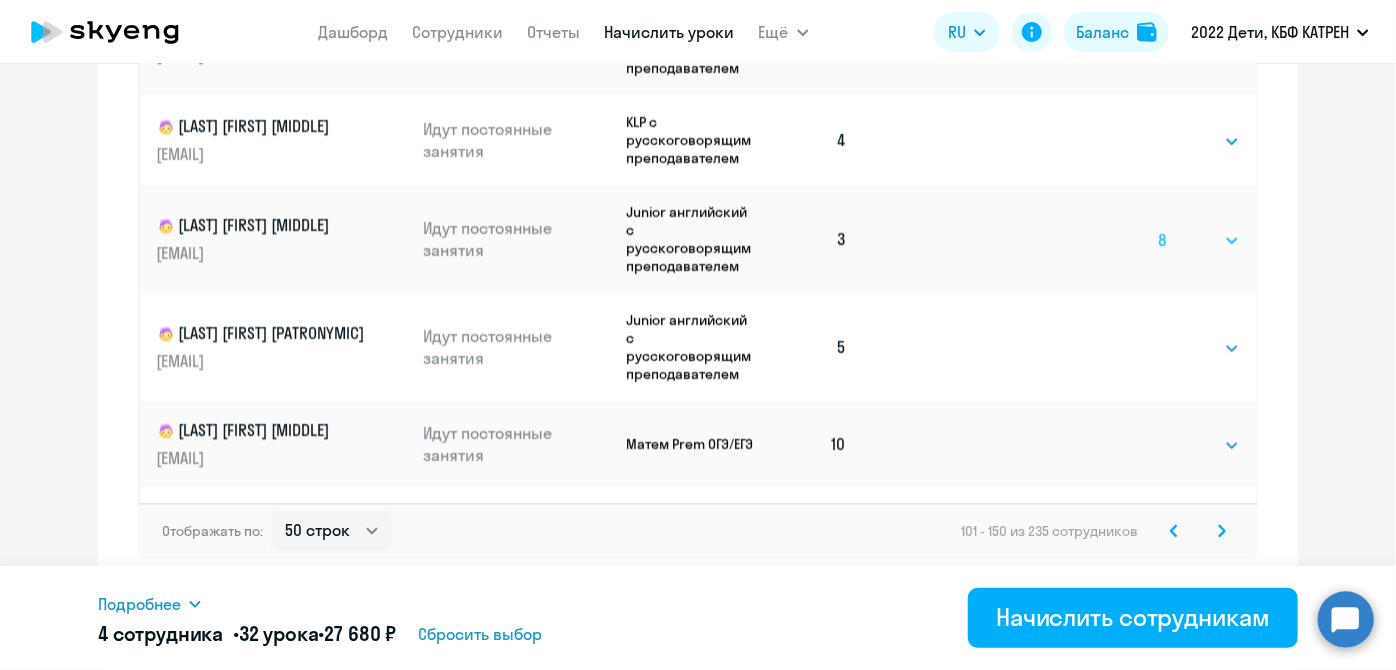 click on "Выбрать   4   8   16   32   64   128" 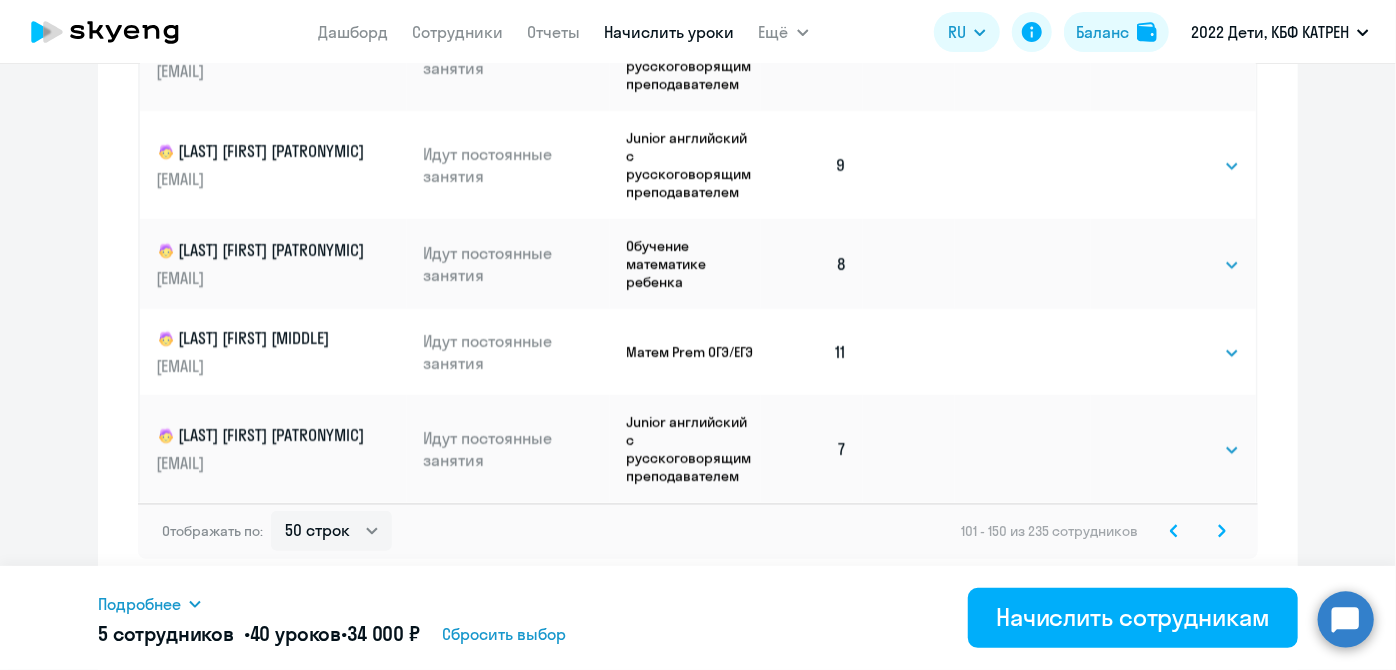 scroll, scrollTop: 3838, scrollLeft: 0, axis: vertical 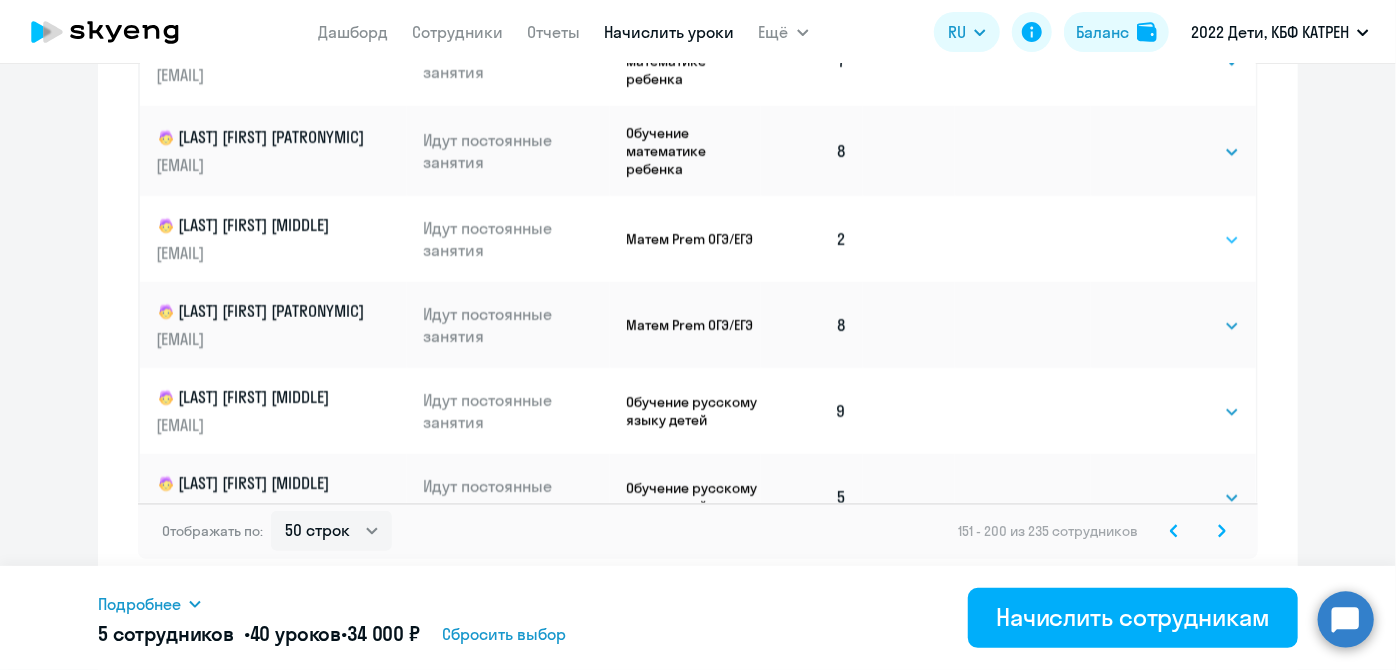click on "Выбрать   4   8   16   32   64   128" 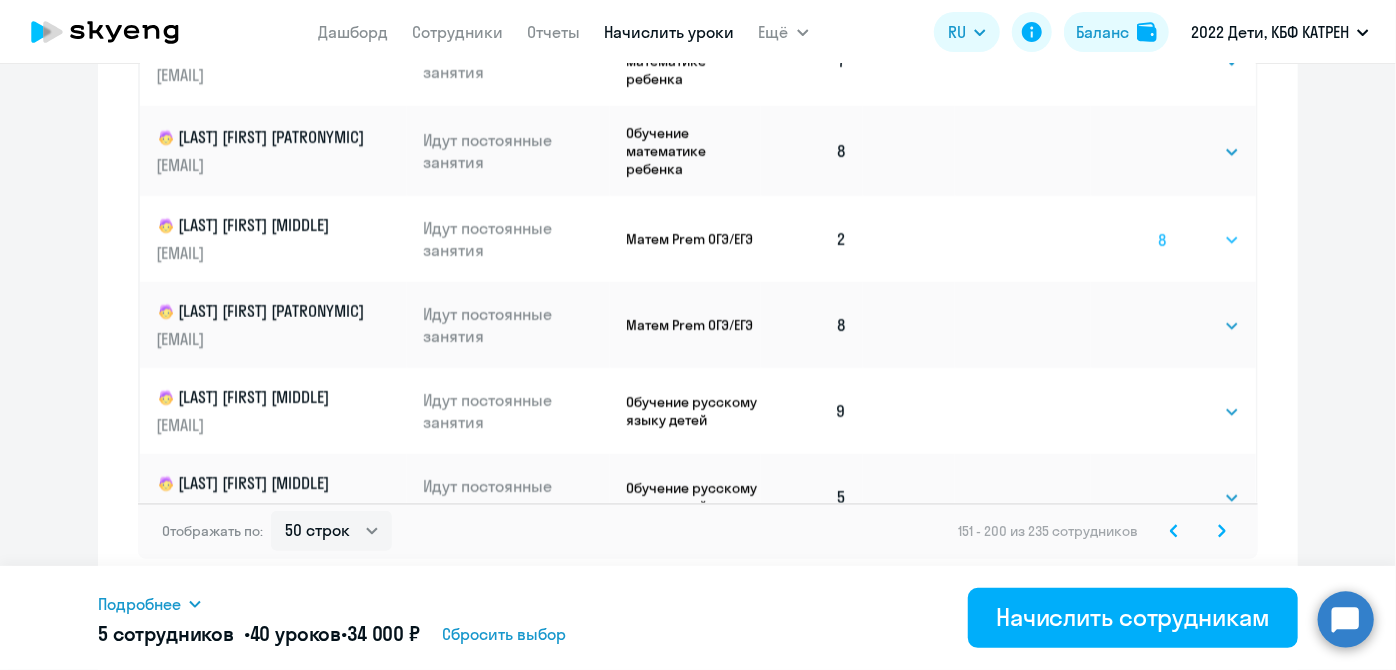 click on "Выбрать   4   8   16   32   64   128" 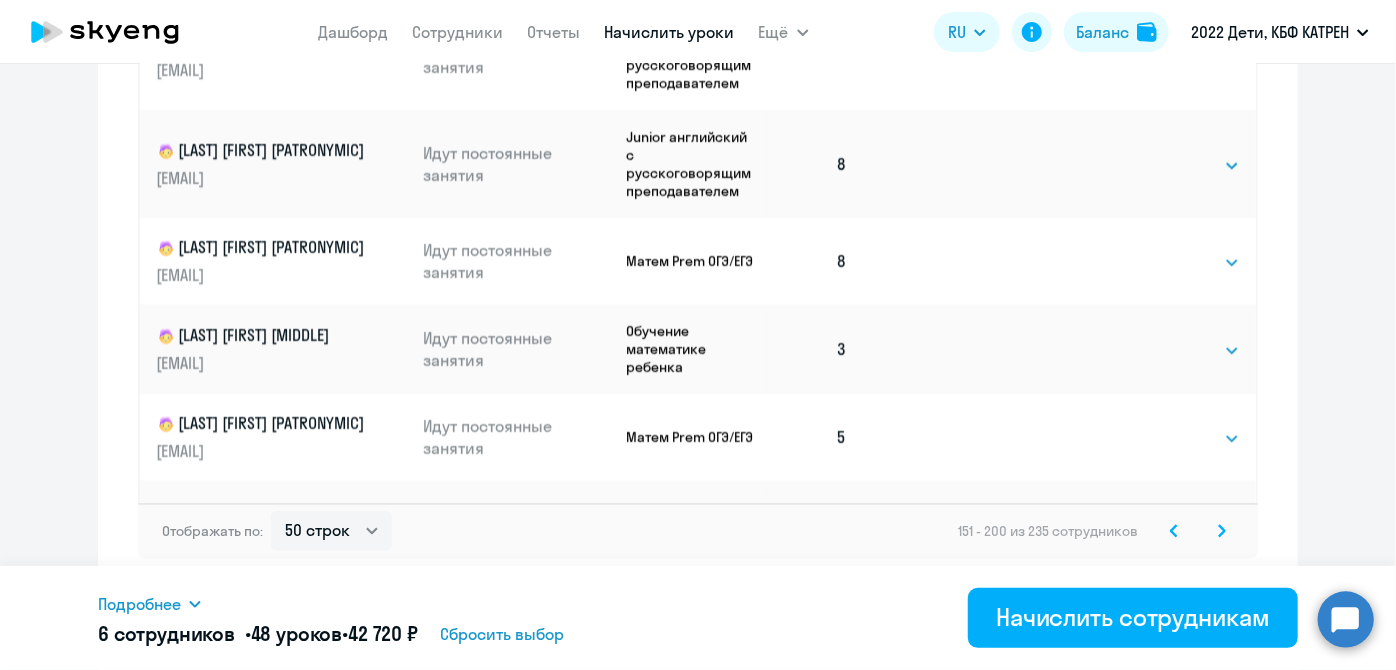 scroll, scrollTop: 1545, scrollLeft: 0, axis: vertical 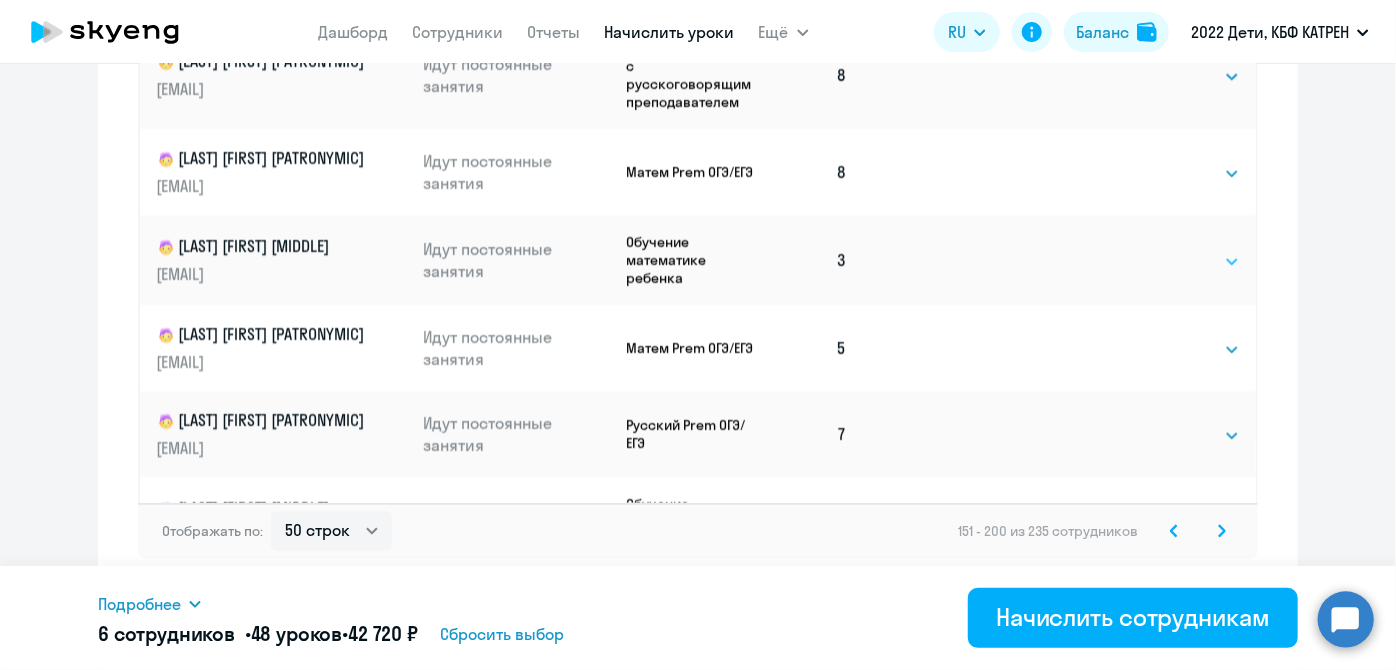 click on "Выбрать   4   8   16   32   64   128" 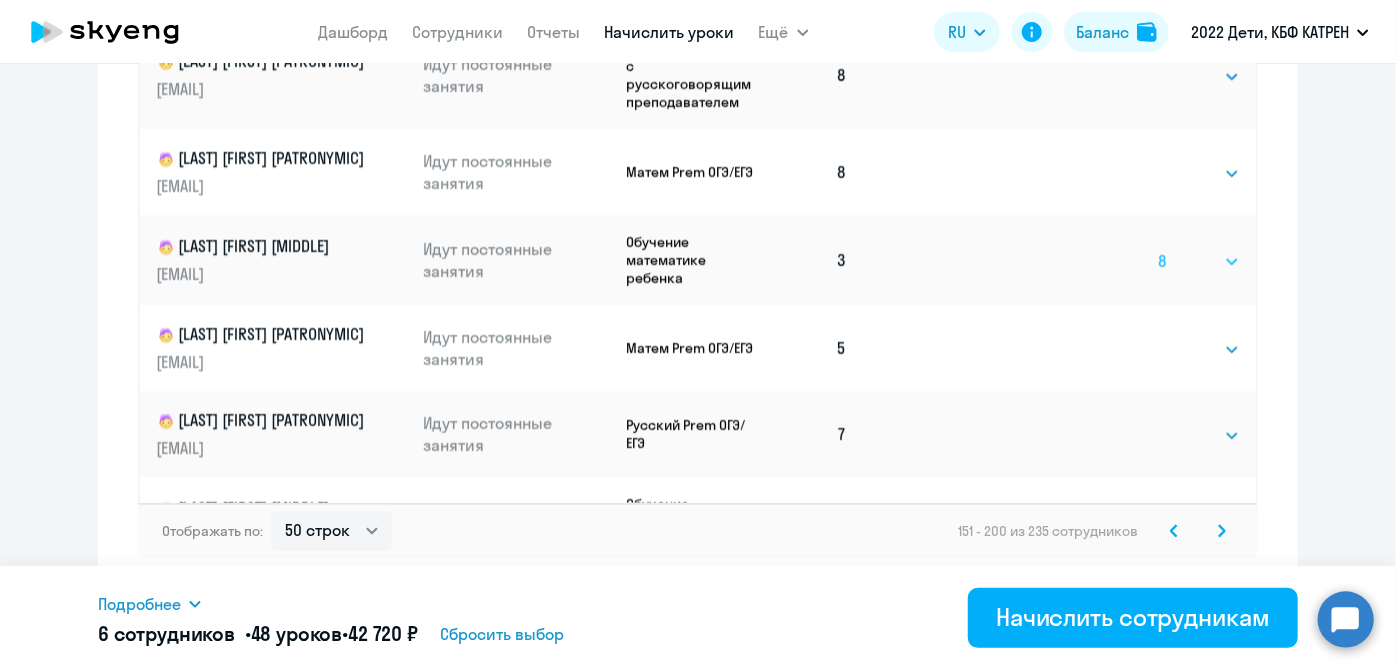 click on "Выбрать   4   8   16   32   64   128" 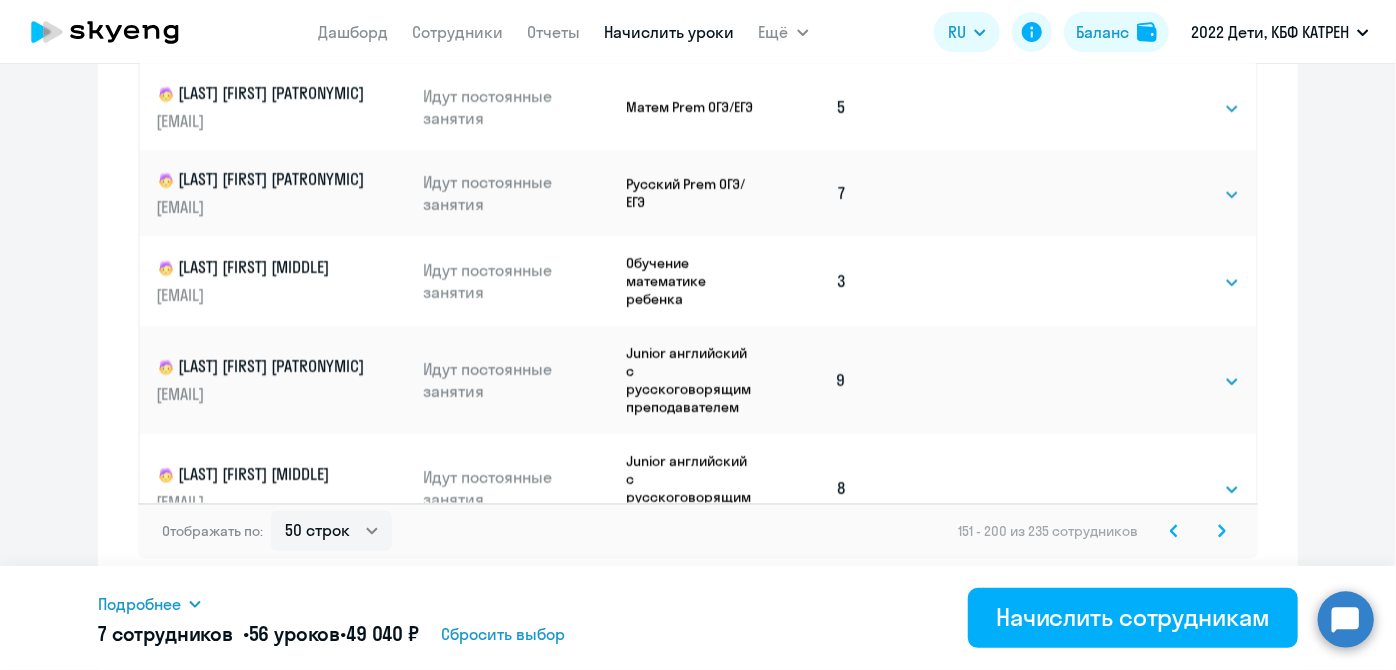 scroll, scrollTop: 1818, scrollLeft: 0, axis: vertical 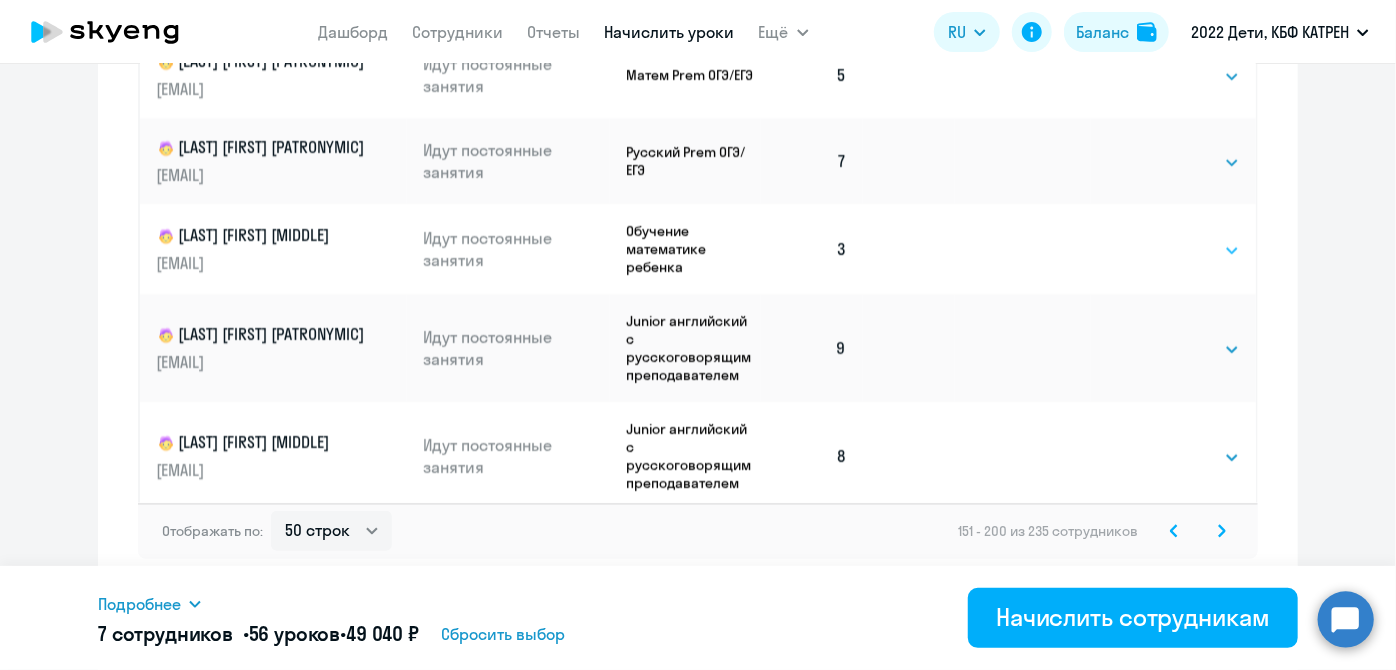 click on "Выбрать   4   8   16   32   64   128" 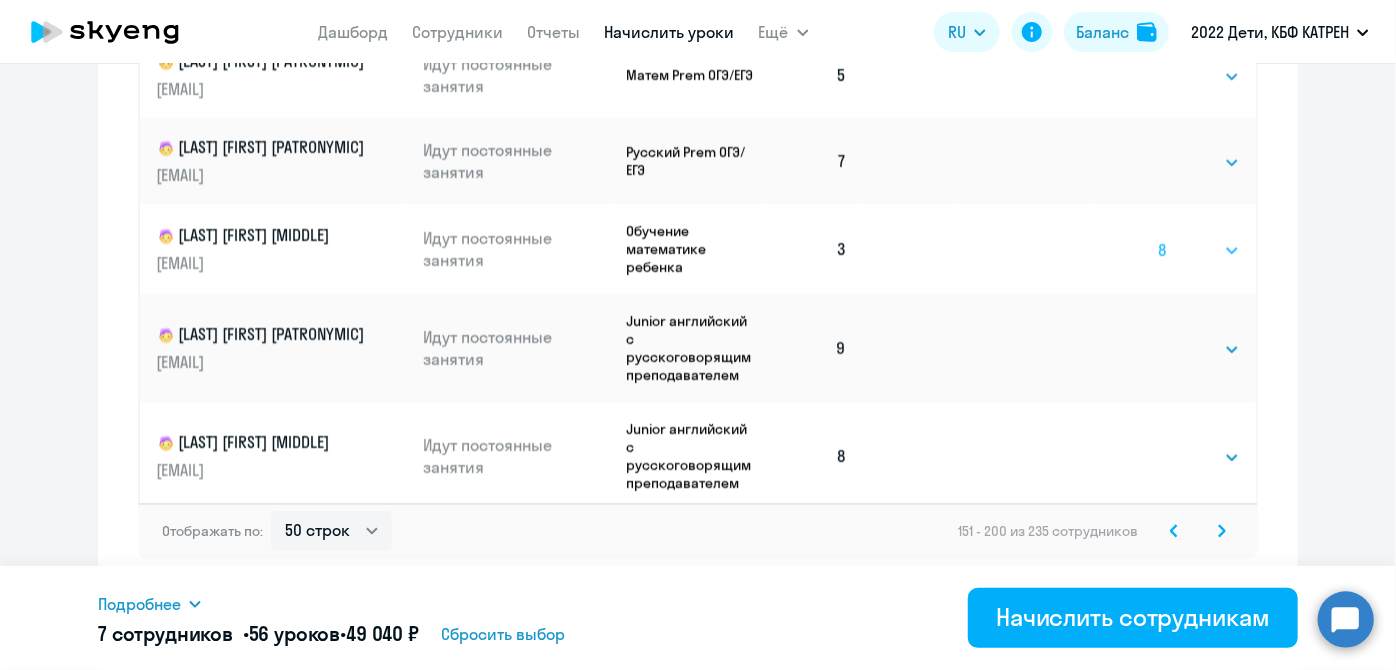 click on "Выбрать   4   8   16   32   64   128" 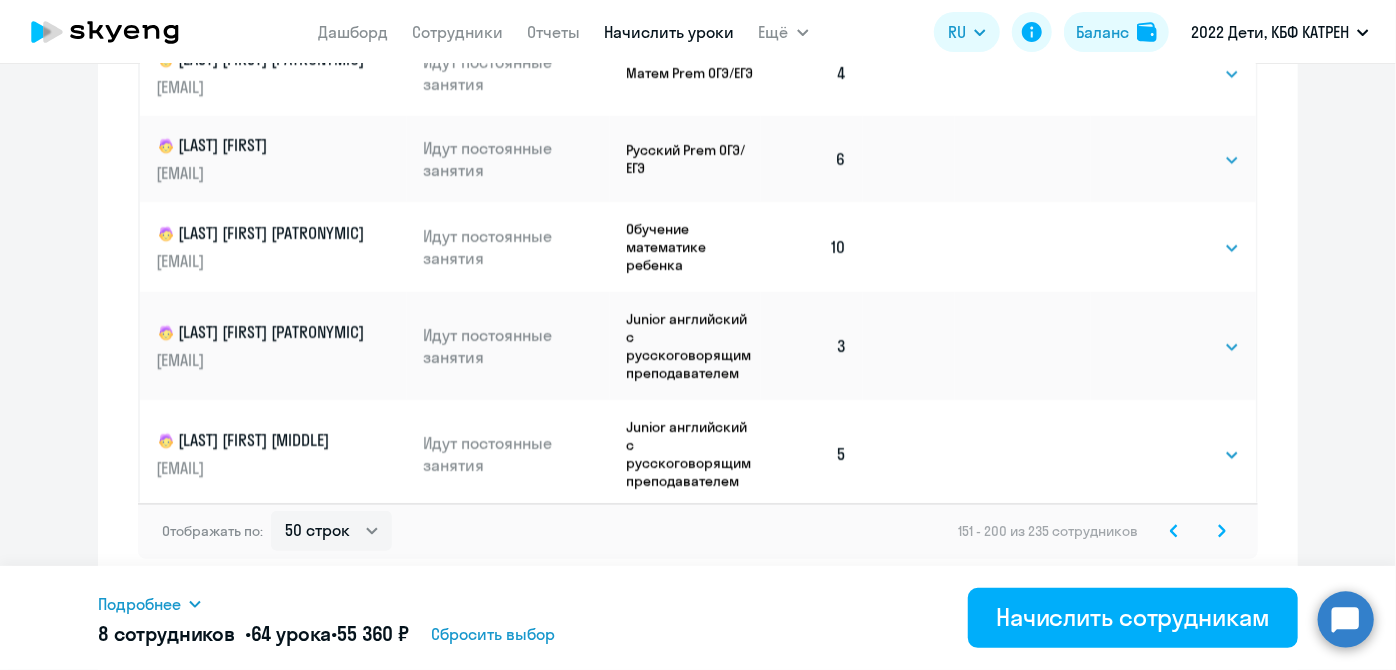 scroll, scrollTop: 3727, scrollLeft: 0, axis: vertical 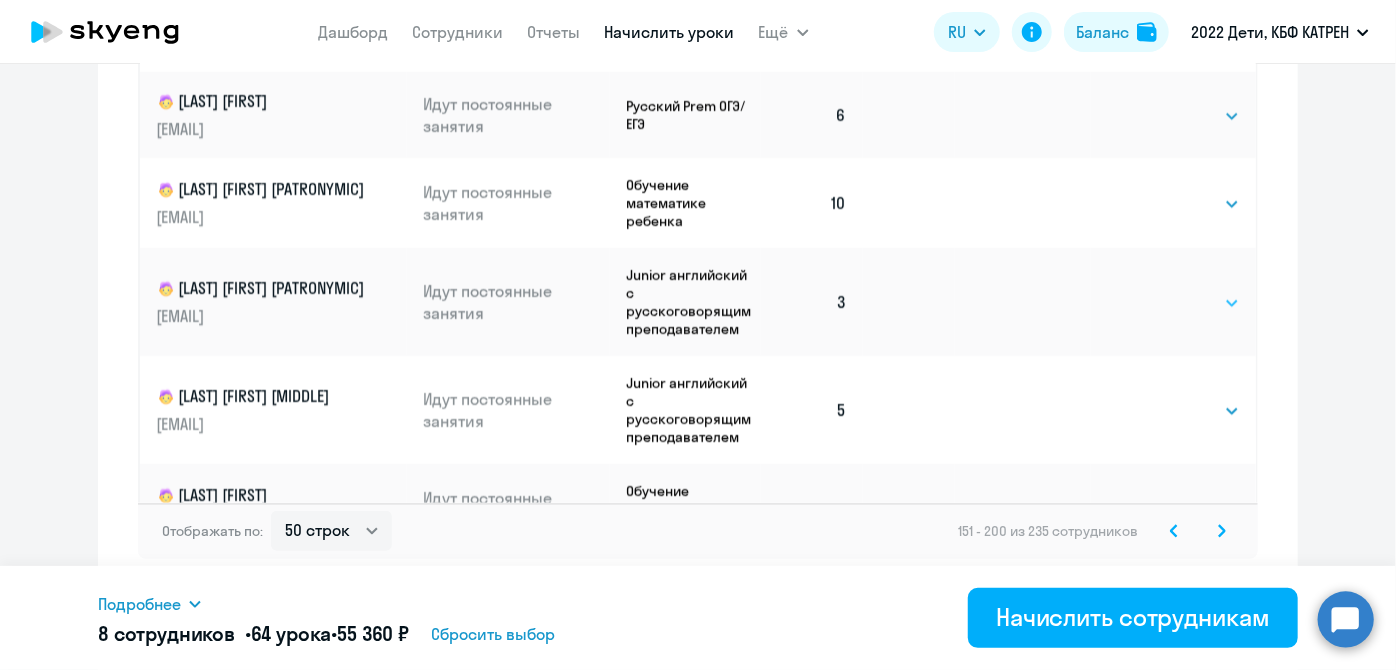 click on "Выбрать   4   8   16   32   64   128" 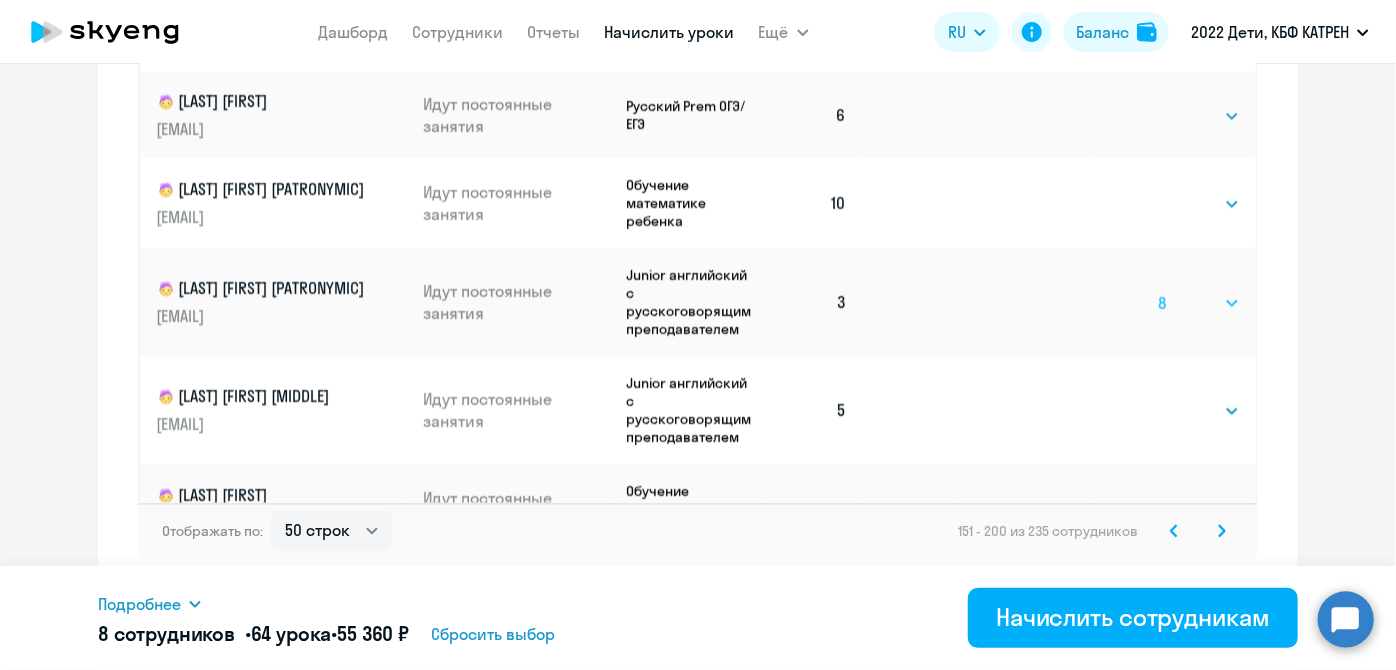 click on "Выбрать   4   8   16   32   64   128" 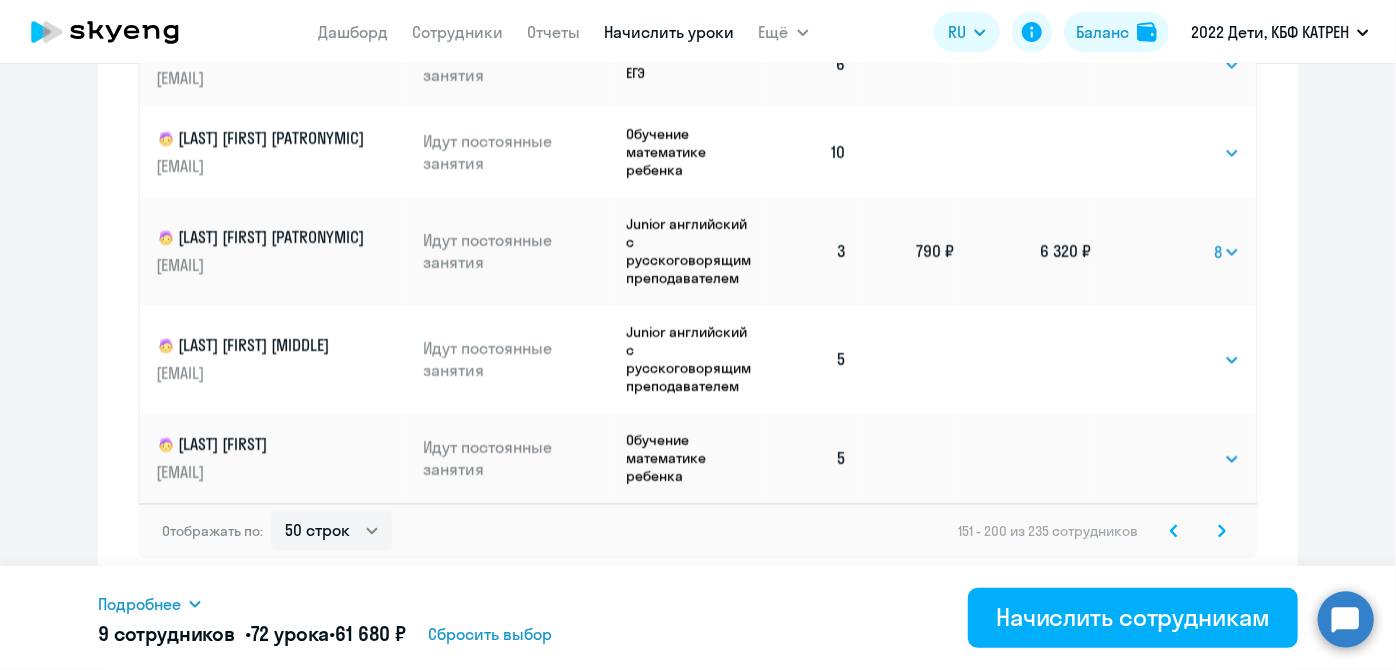 scroll, scrollTop: 3806, scrollLeft: 0, axis: vertical 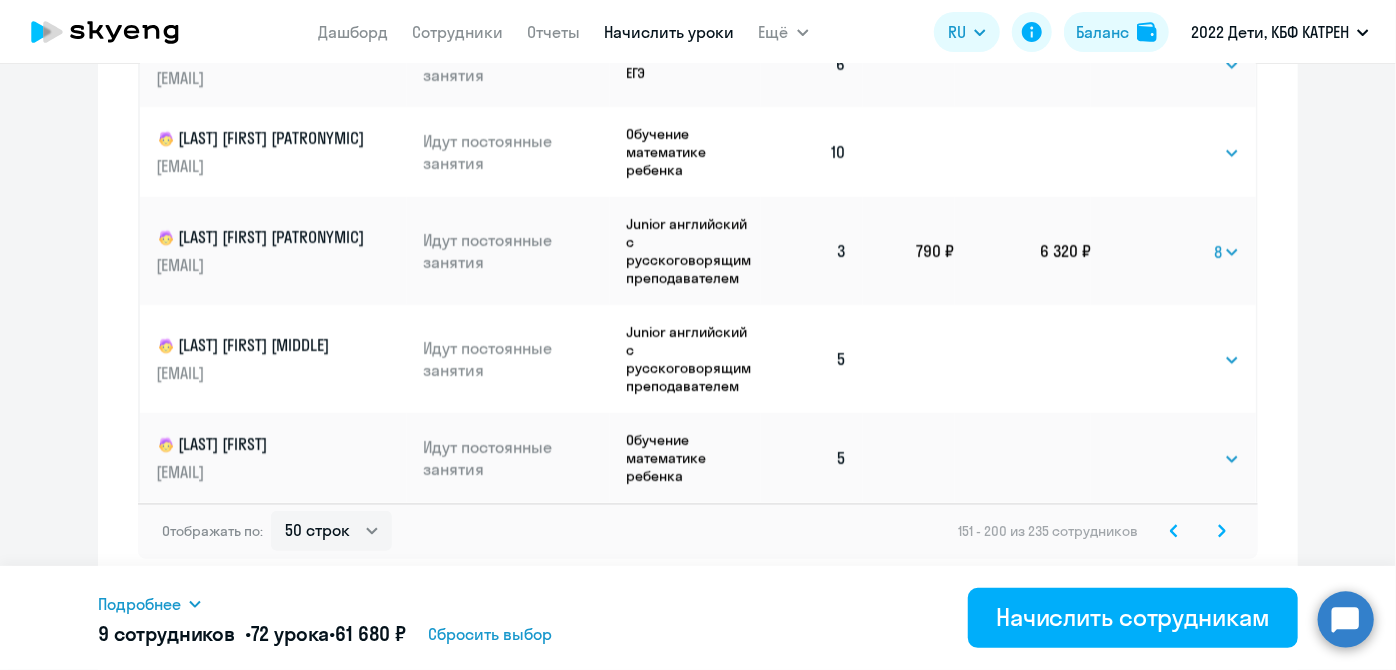 click 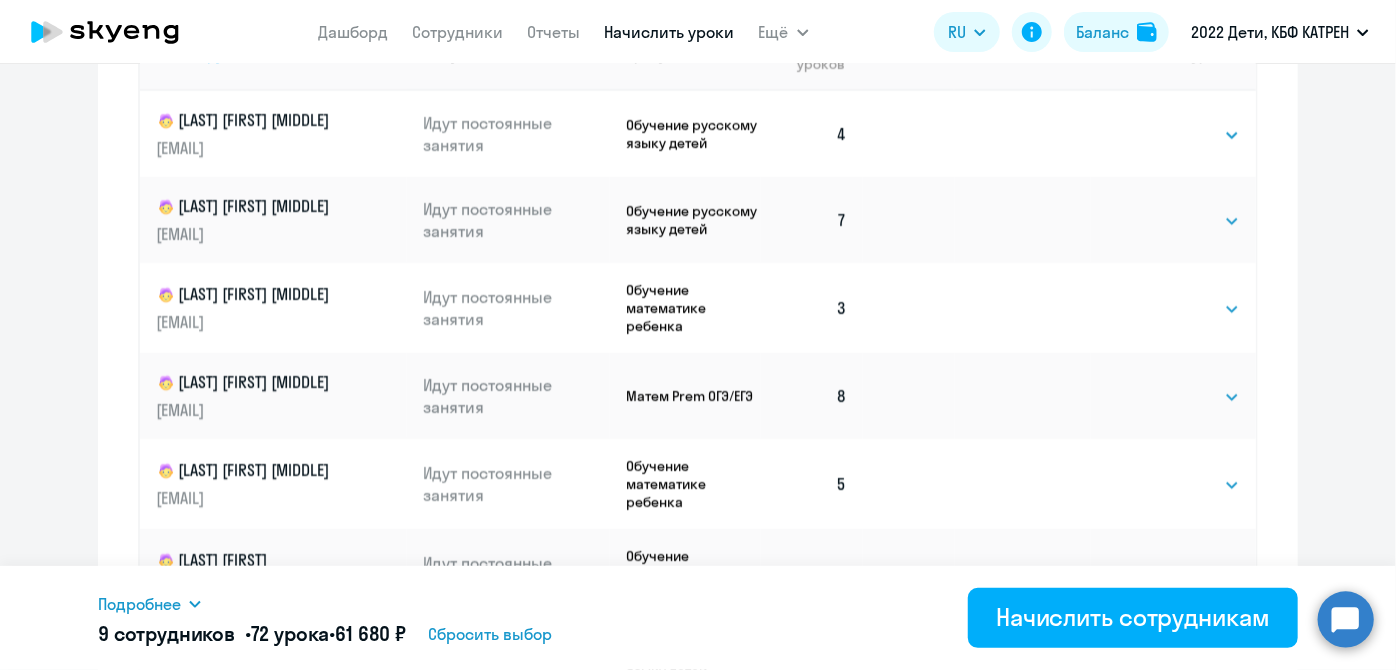 scroll, scrollTop: 986, scrollLeft: 0, axis: vertical 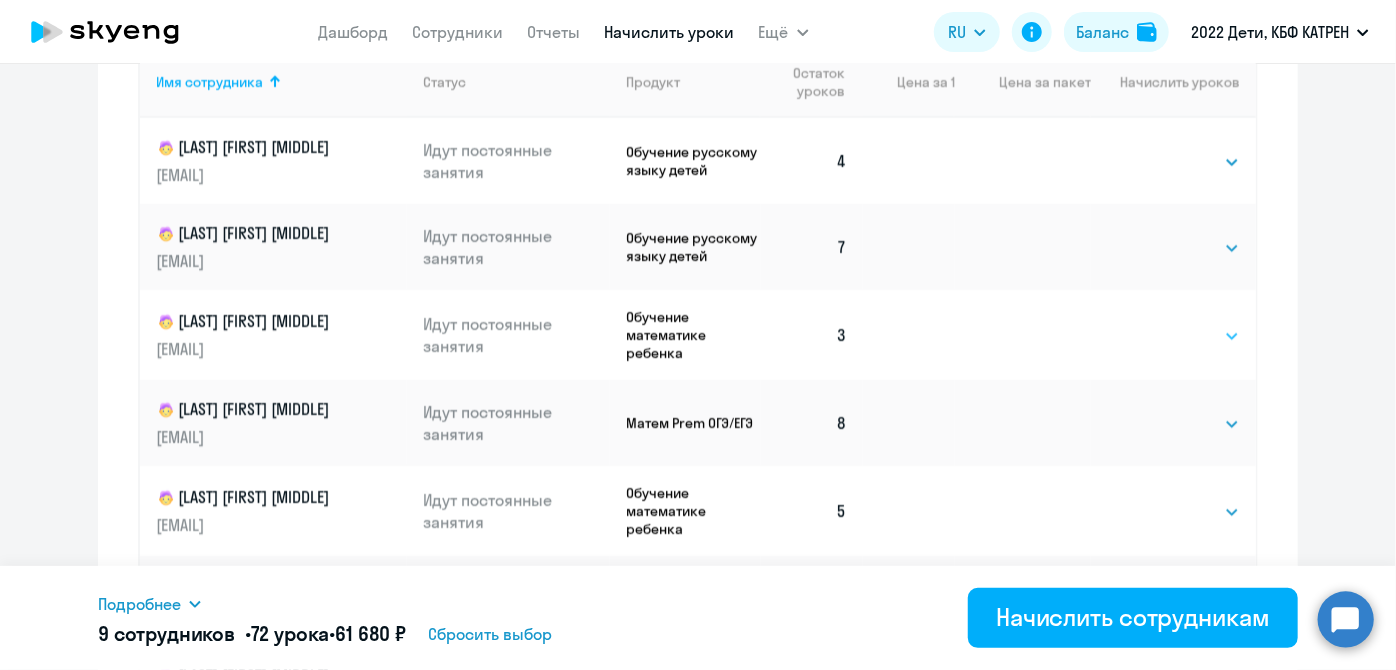 click on "Выбрать   4   8   16   32   64   128" 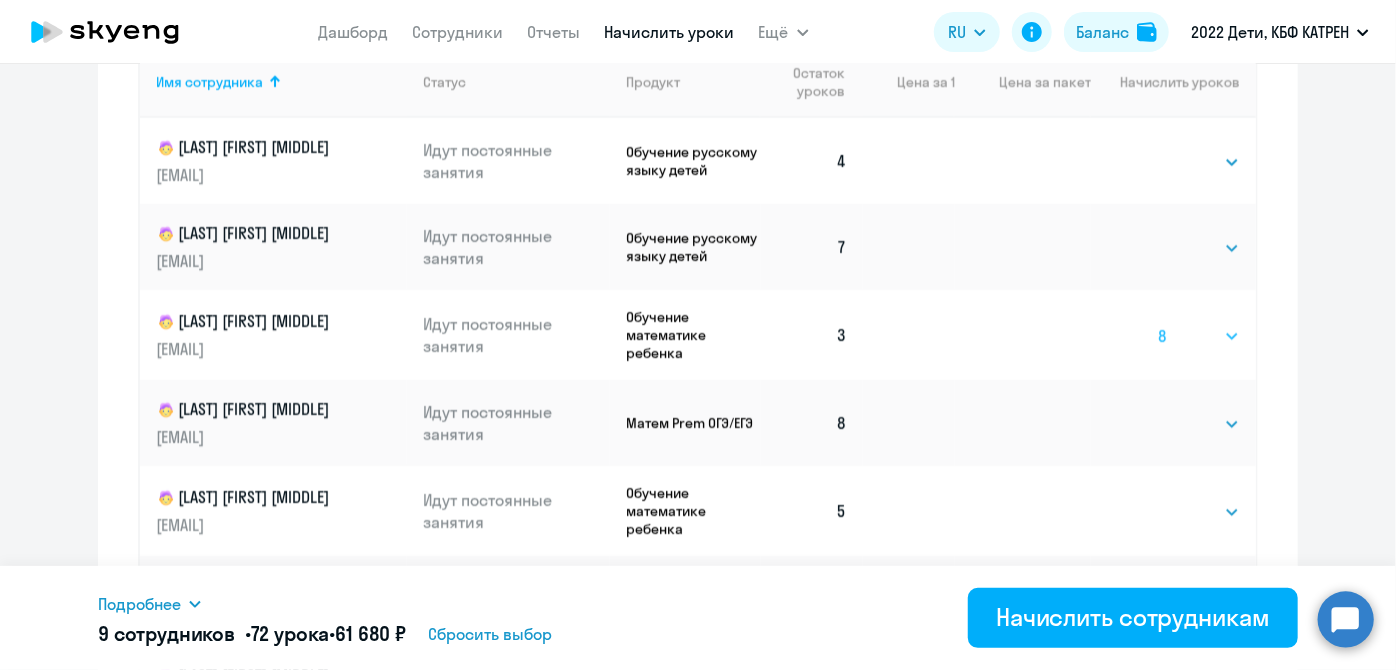 click on "Выбрать   4   8   16   32   64   128" 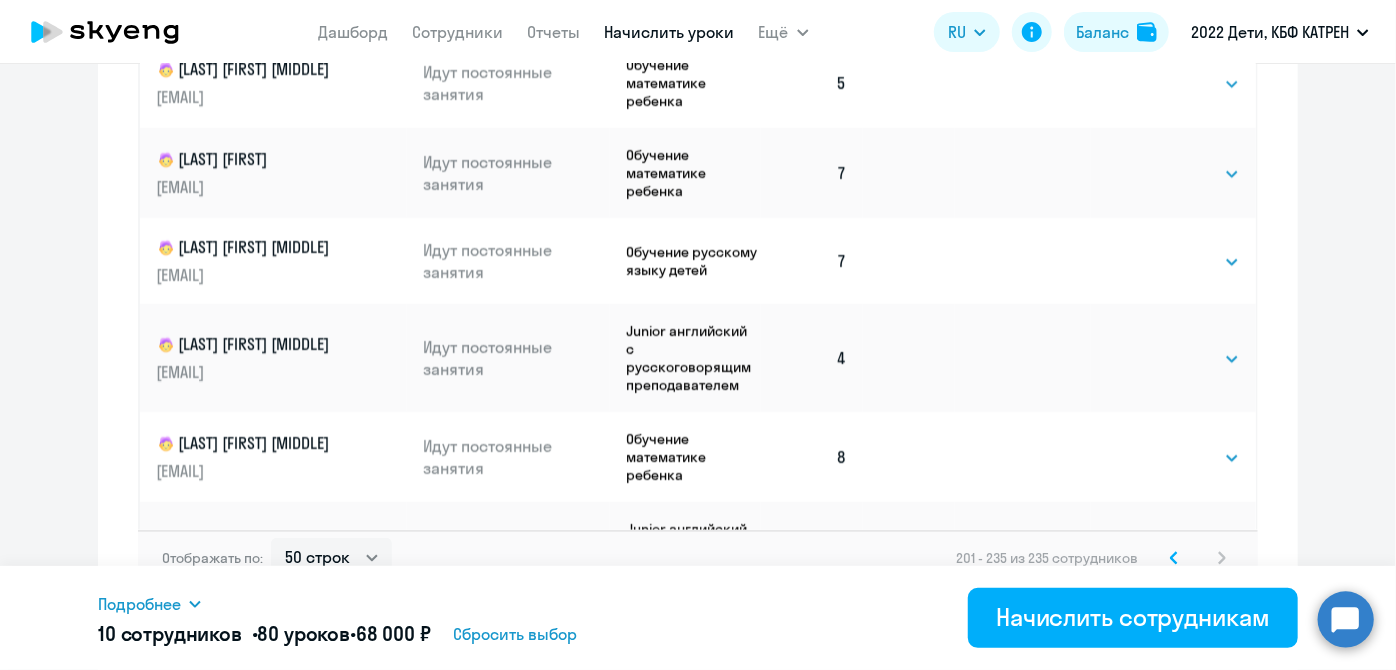 scroll, scrollTop: 1441, scrollLeft: 0, axis: vertical 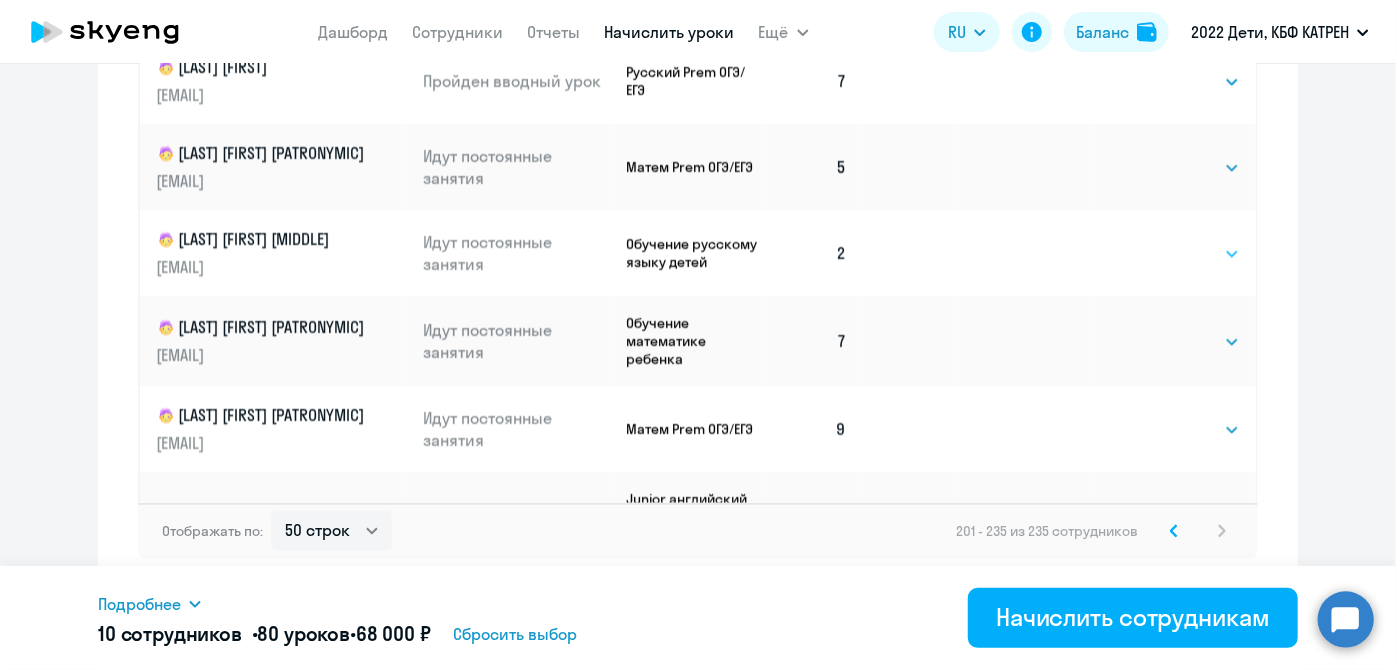click on "Выбрать   4   8   16   32   64   128" 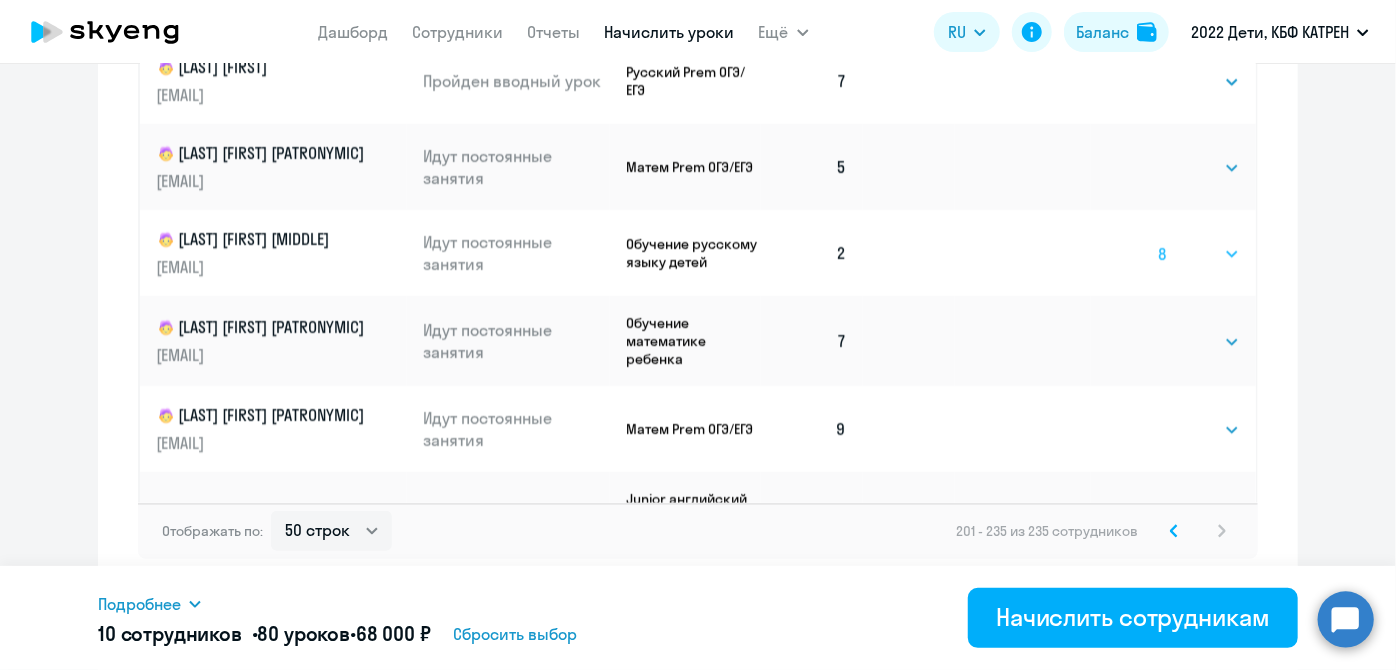 click on "Выбрать   4   8   16   32   64   128" 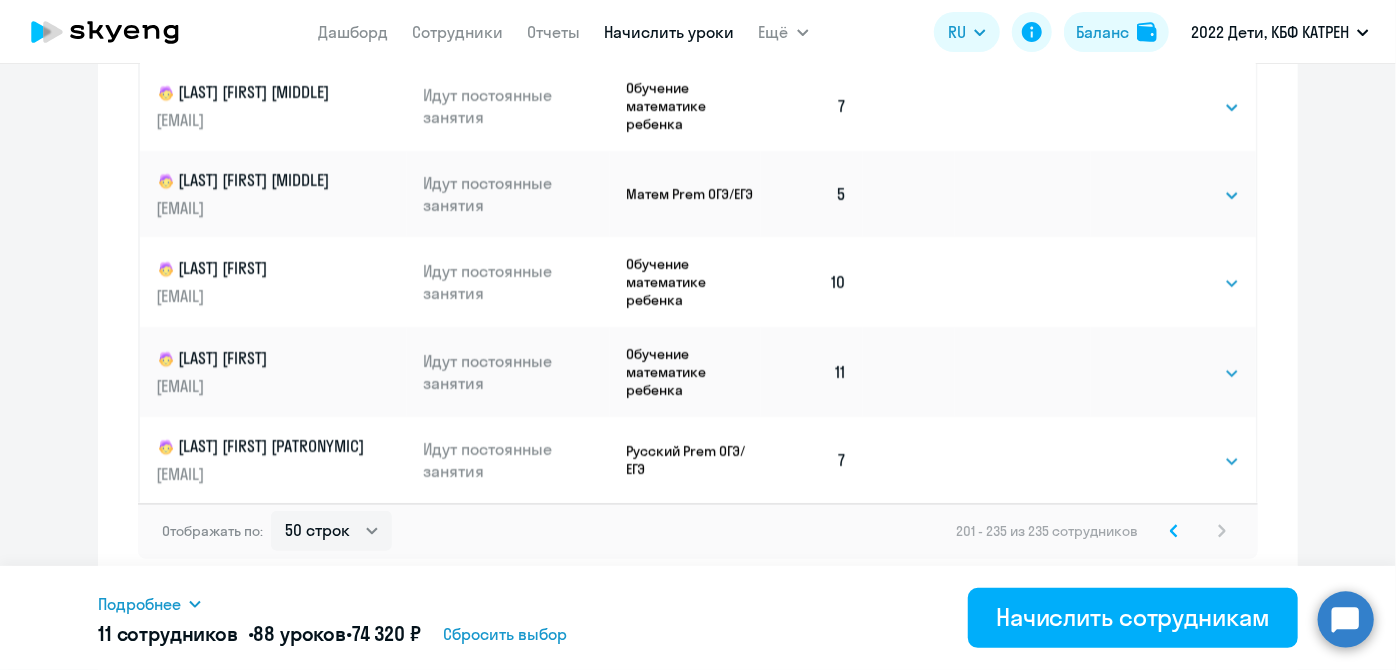 scroll, scrollTop: 2428, scrollLeft: 0, axis: vertical 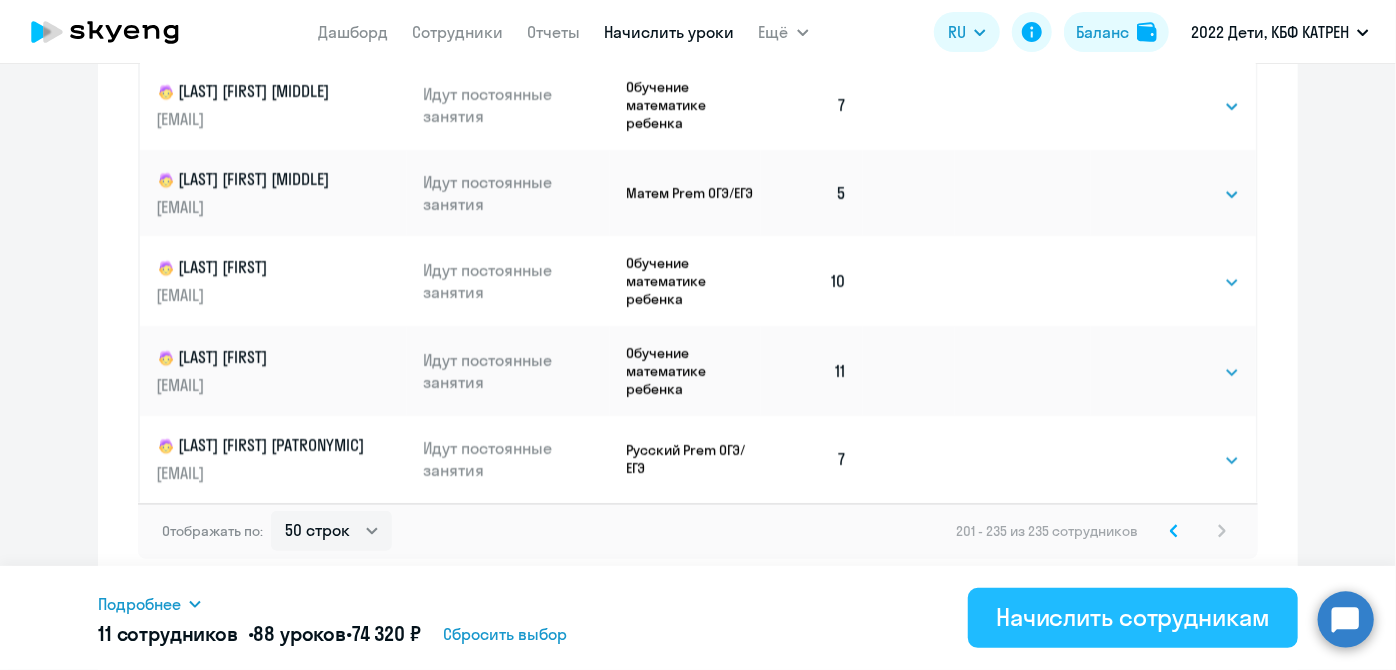 click on "Начислить сотрудникам" at bounding box center (1133, 617) 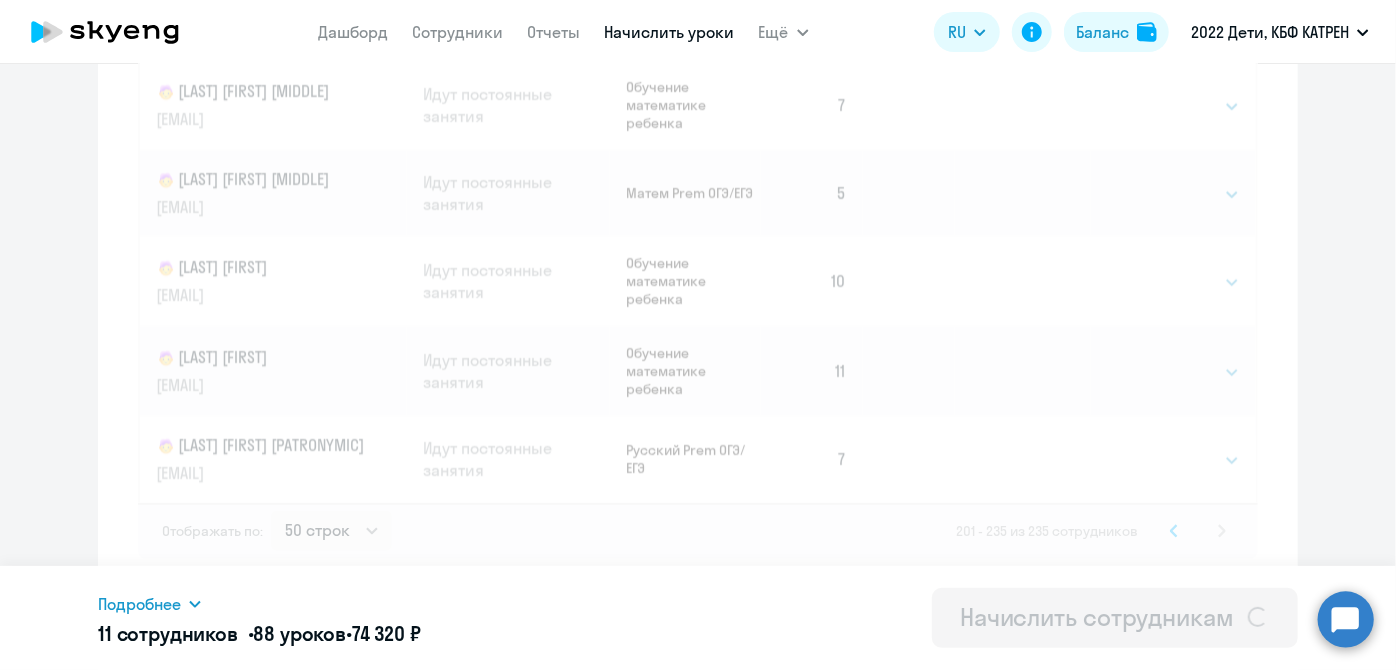 select 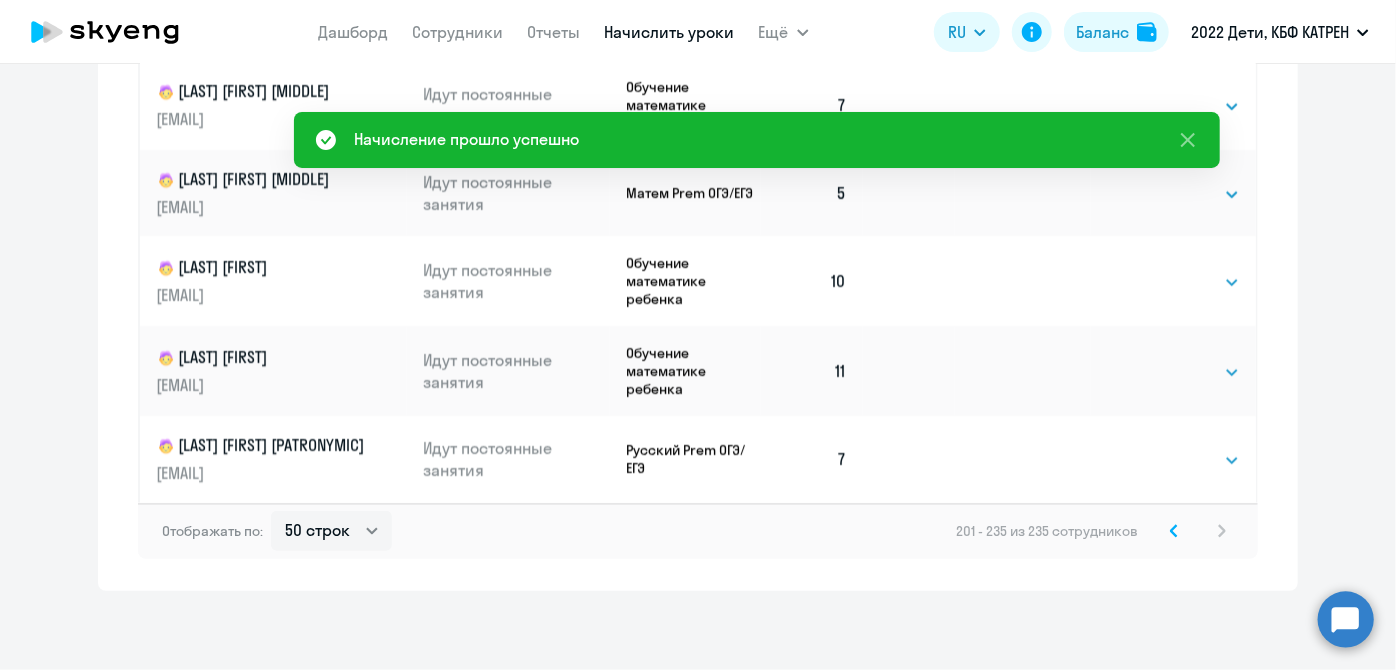scroll, scrollTop: 0, scrollLeft: 0, axis: both 